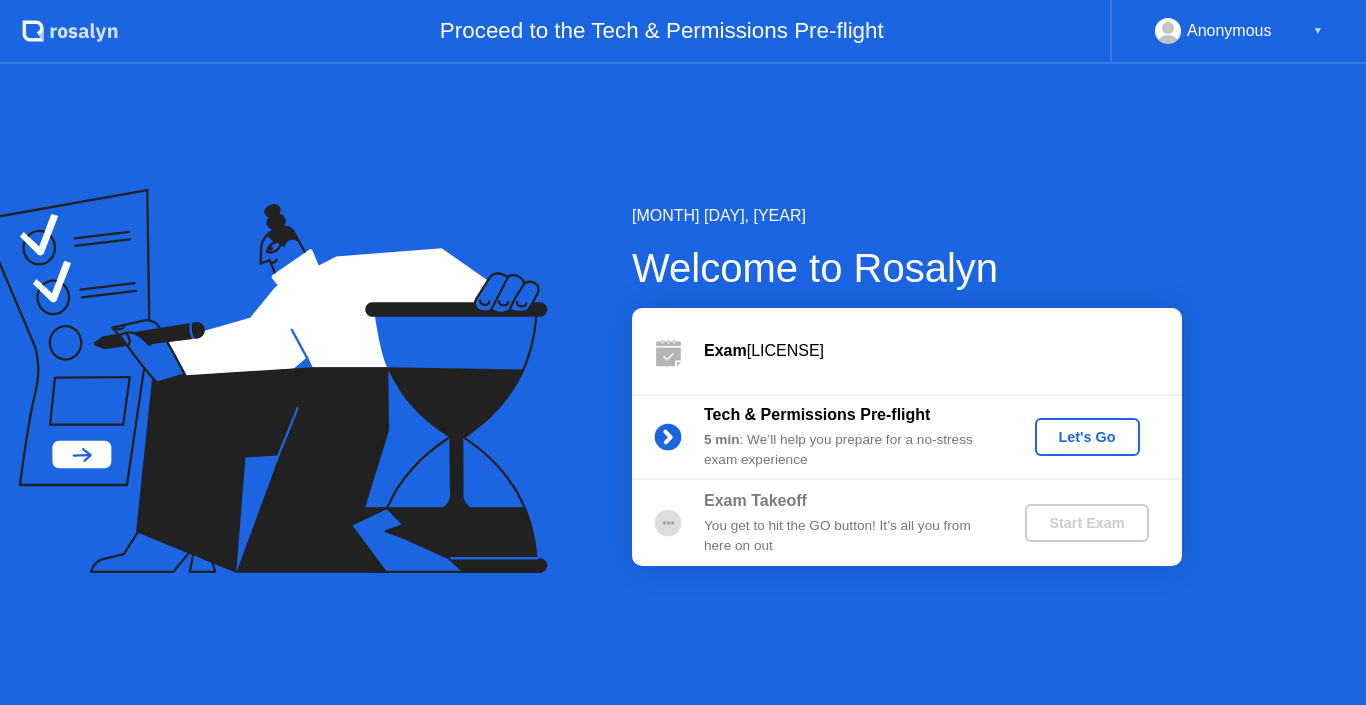 scroll, scrollTop: 0, scrollLeft: 0, axis: both 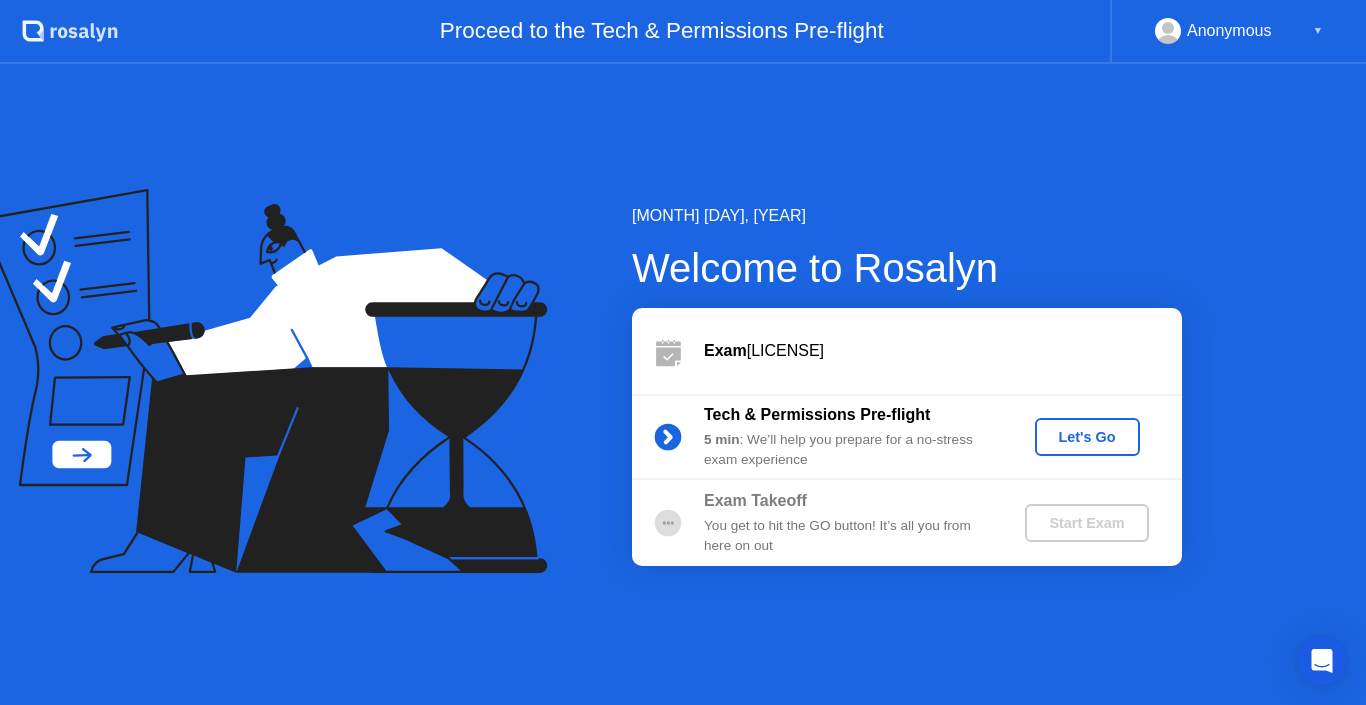 click on "Let's Go" 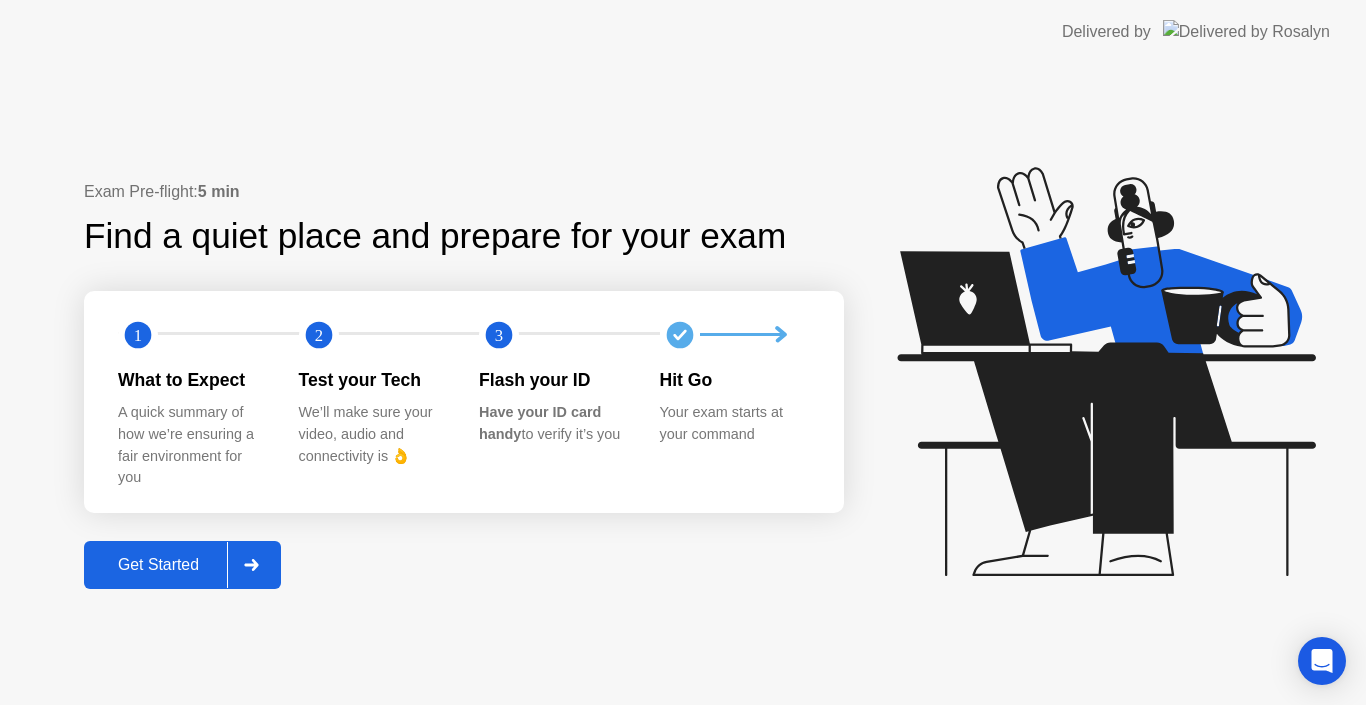click on "Get Started" 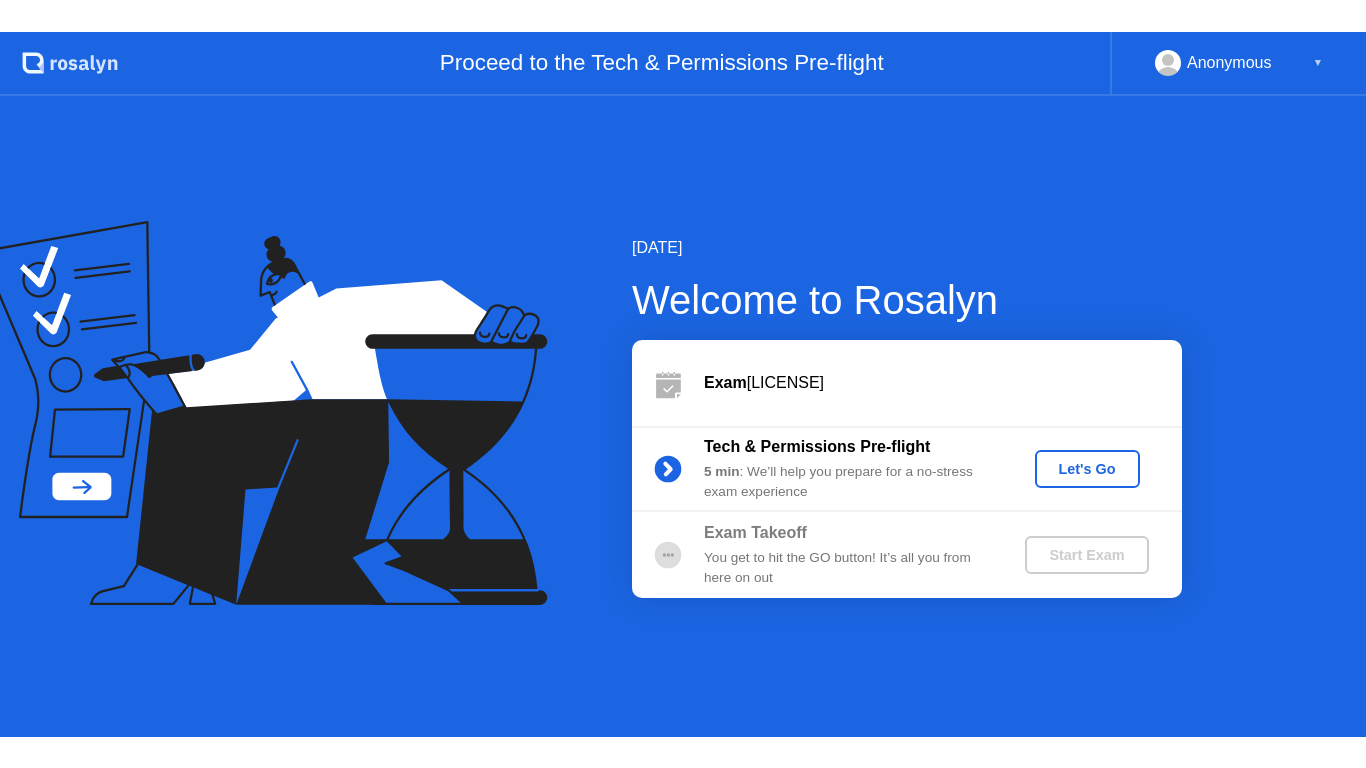 scroll, scrollTop: 0, scrollLeft: 0, axis: both 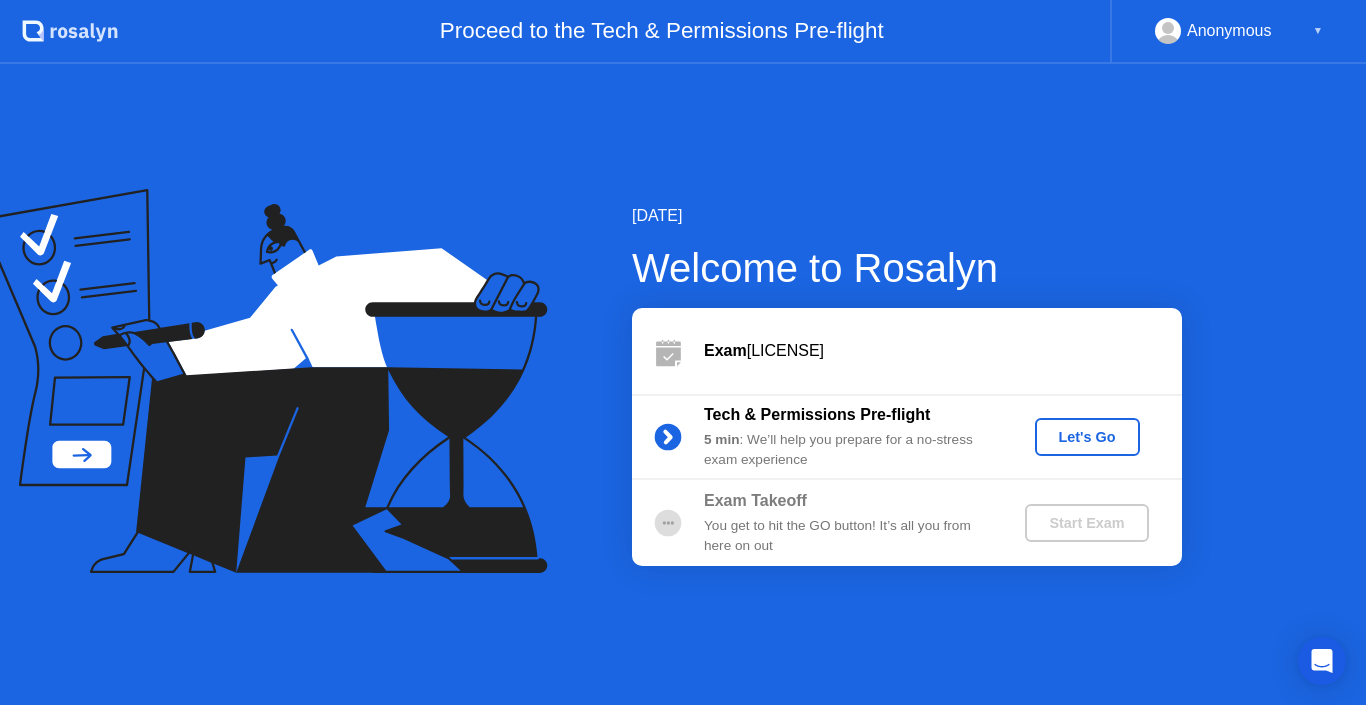 click on "Let's Go" 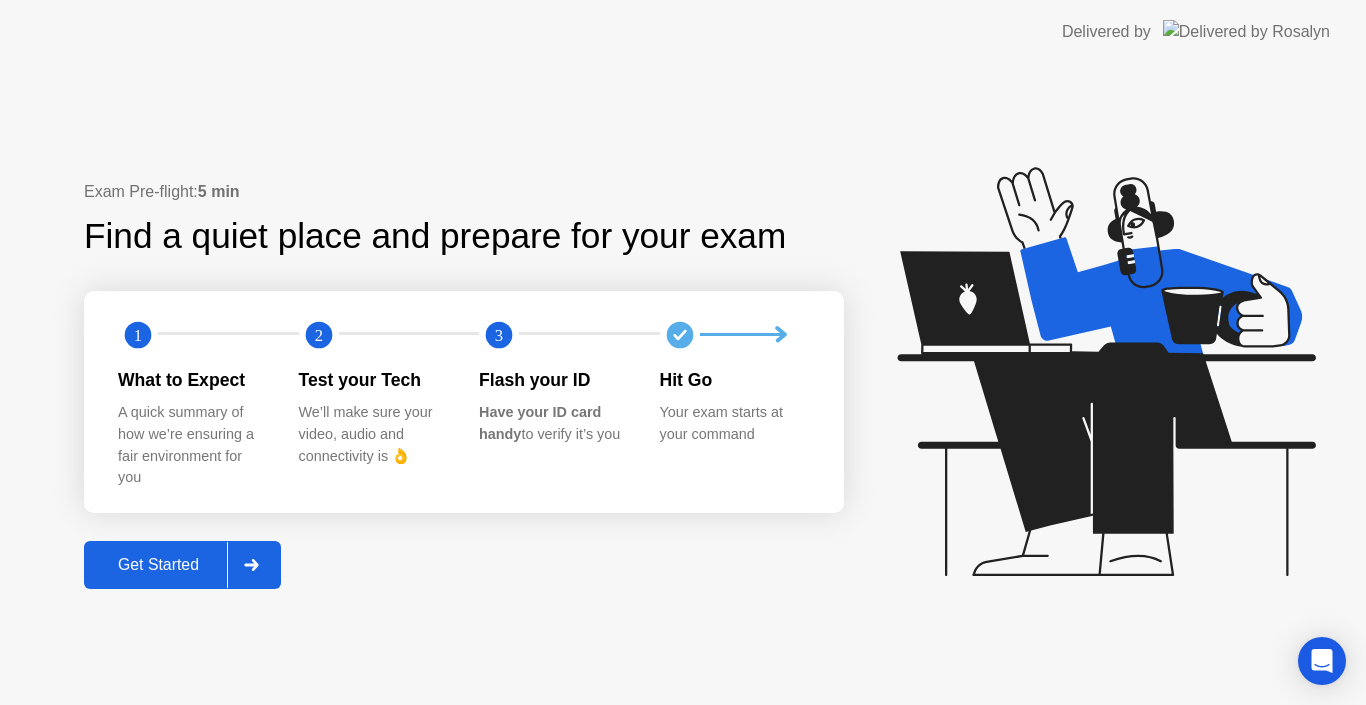 click on "Get Started" 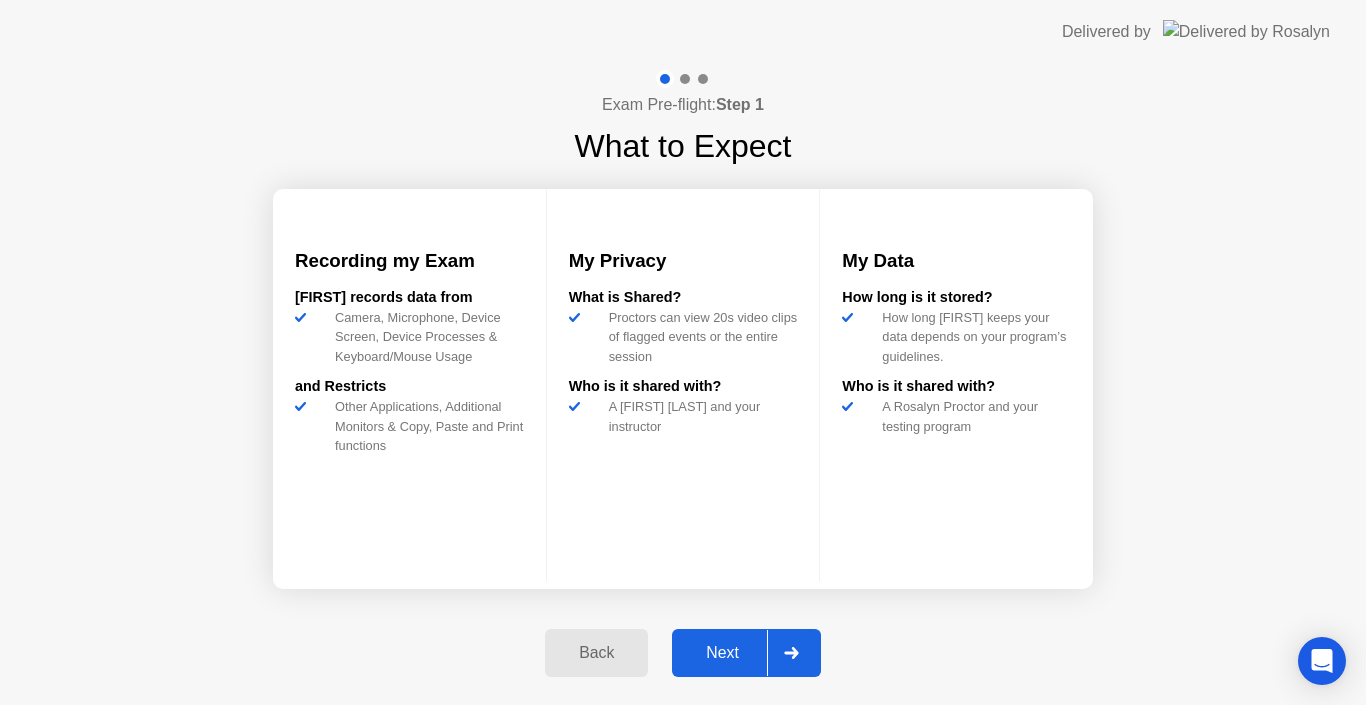 click on "Next" 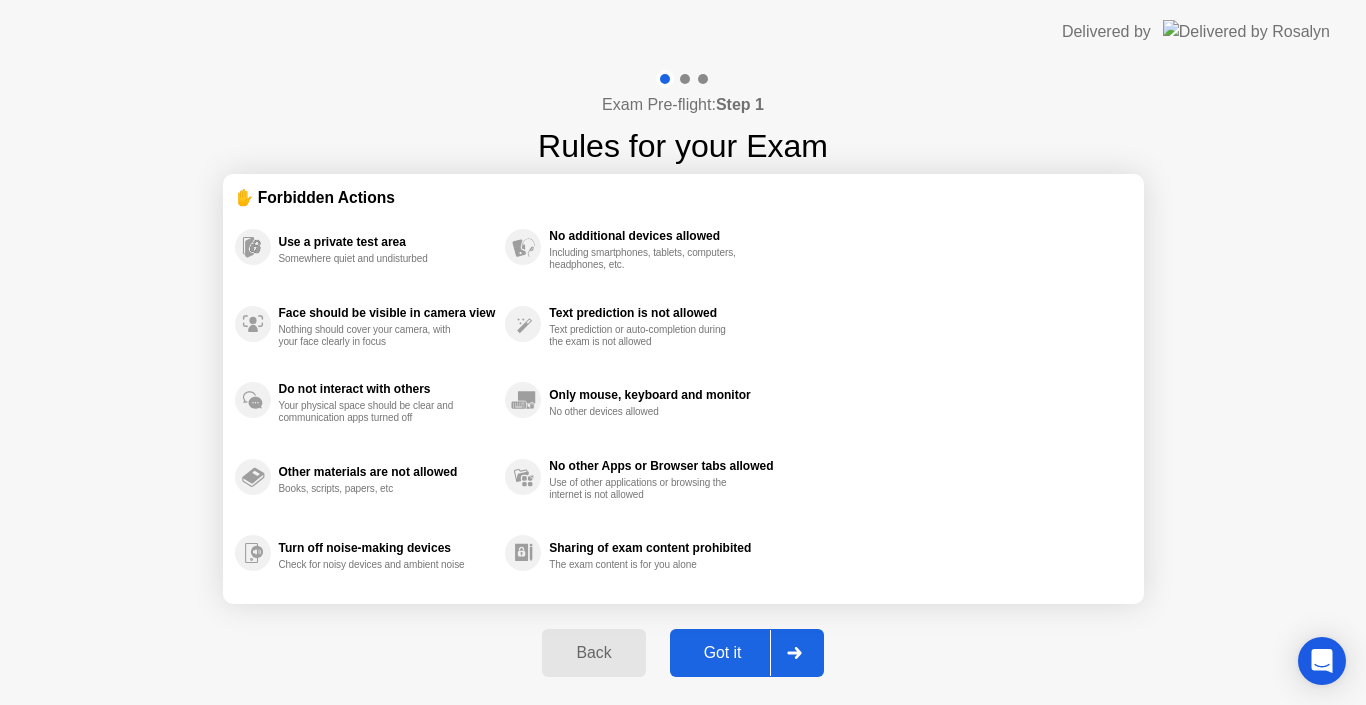 click on "Got it" 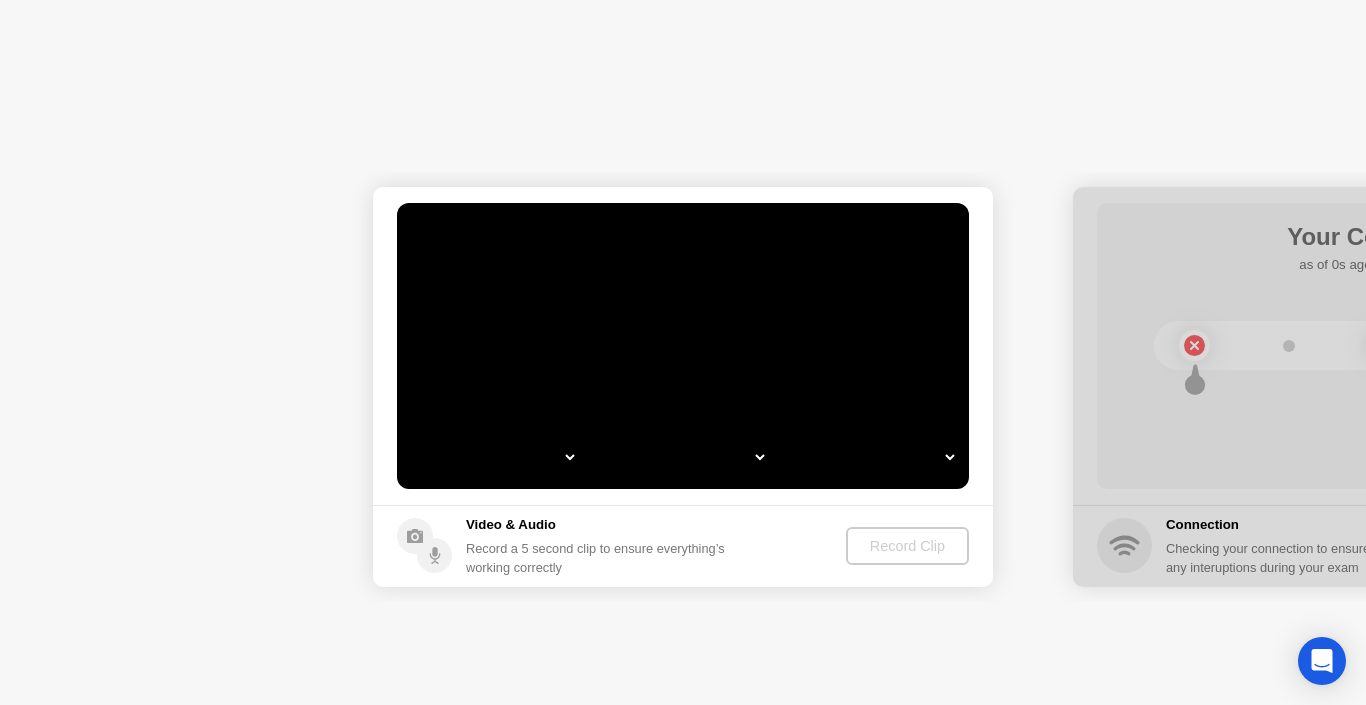 select on "*" 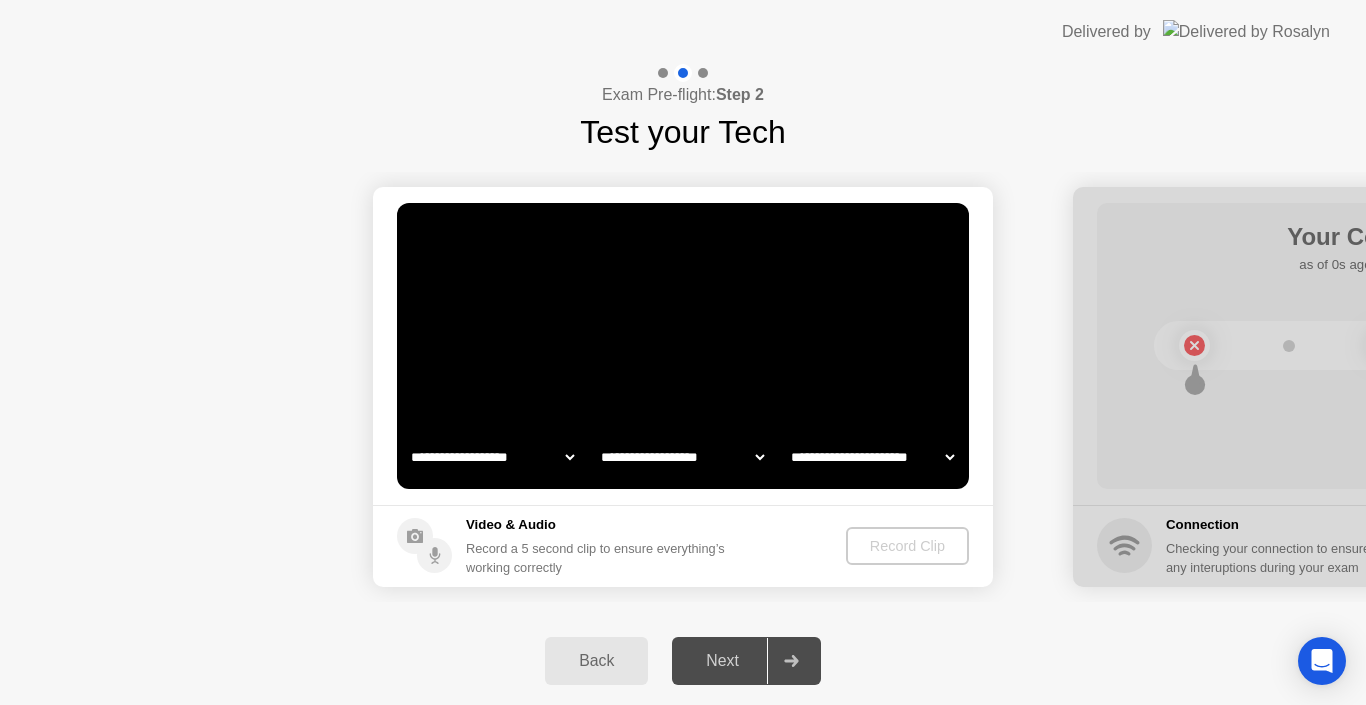 select on "**********" 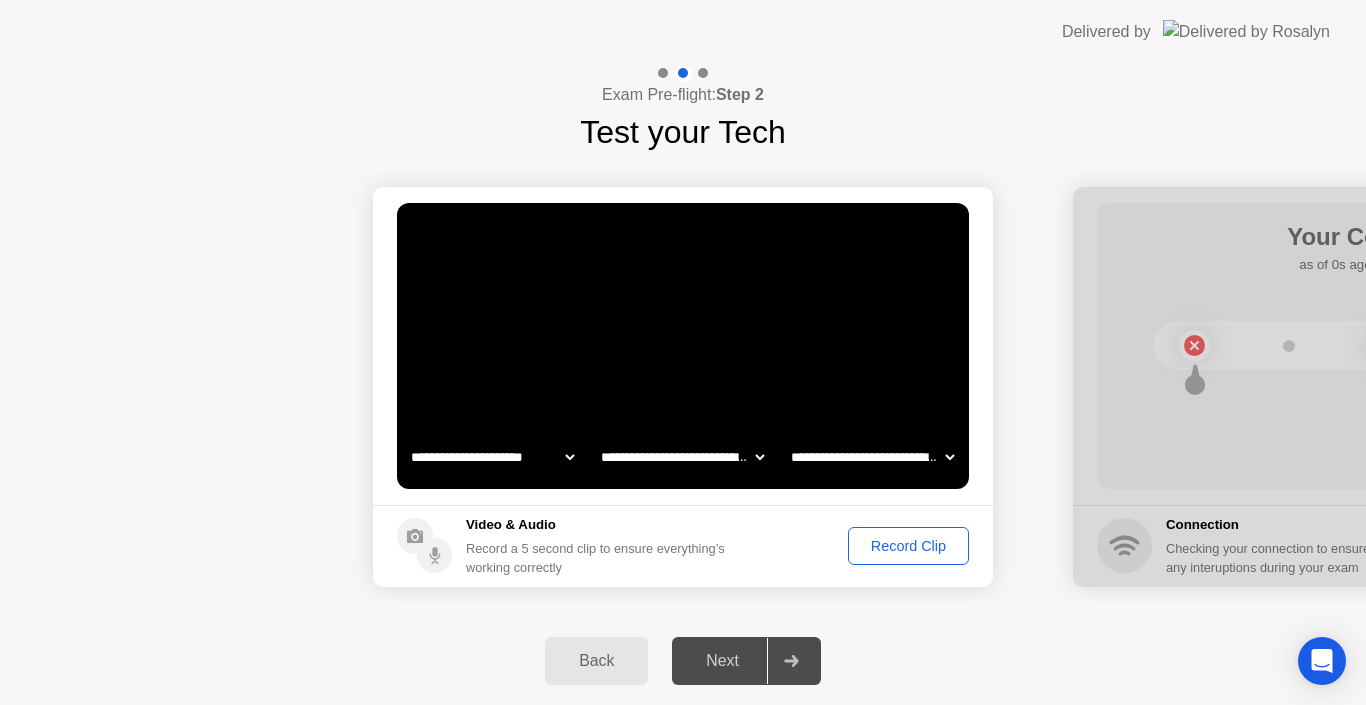 click on "Record Clip" 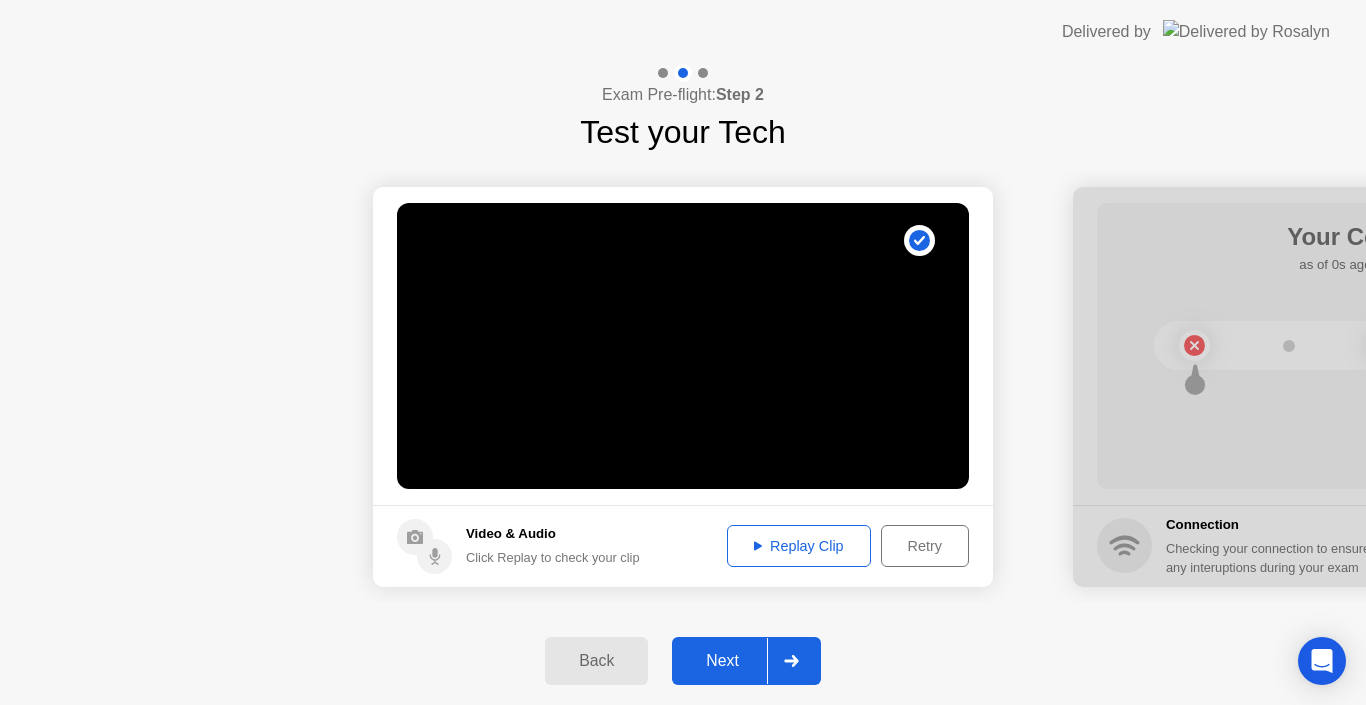 click on "Replay Clip" 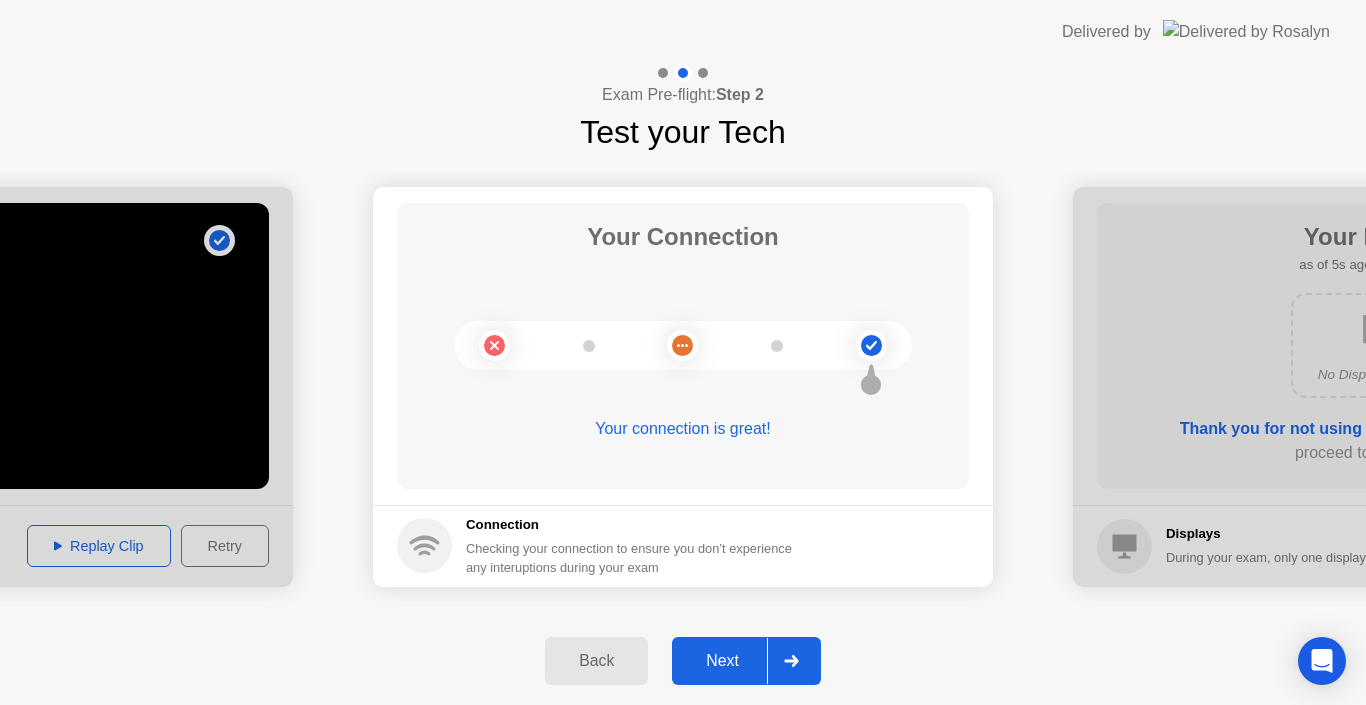 click on "Next" 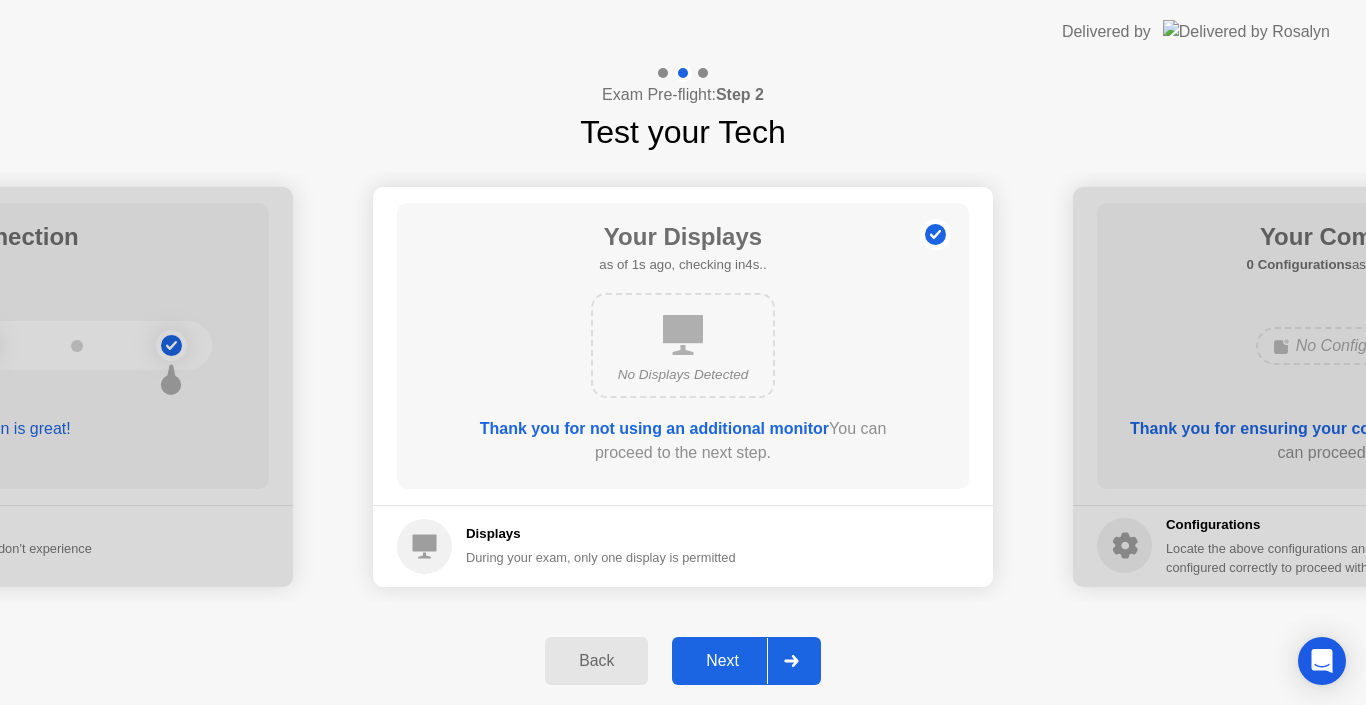 click on "Next" 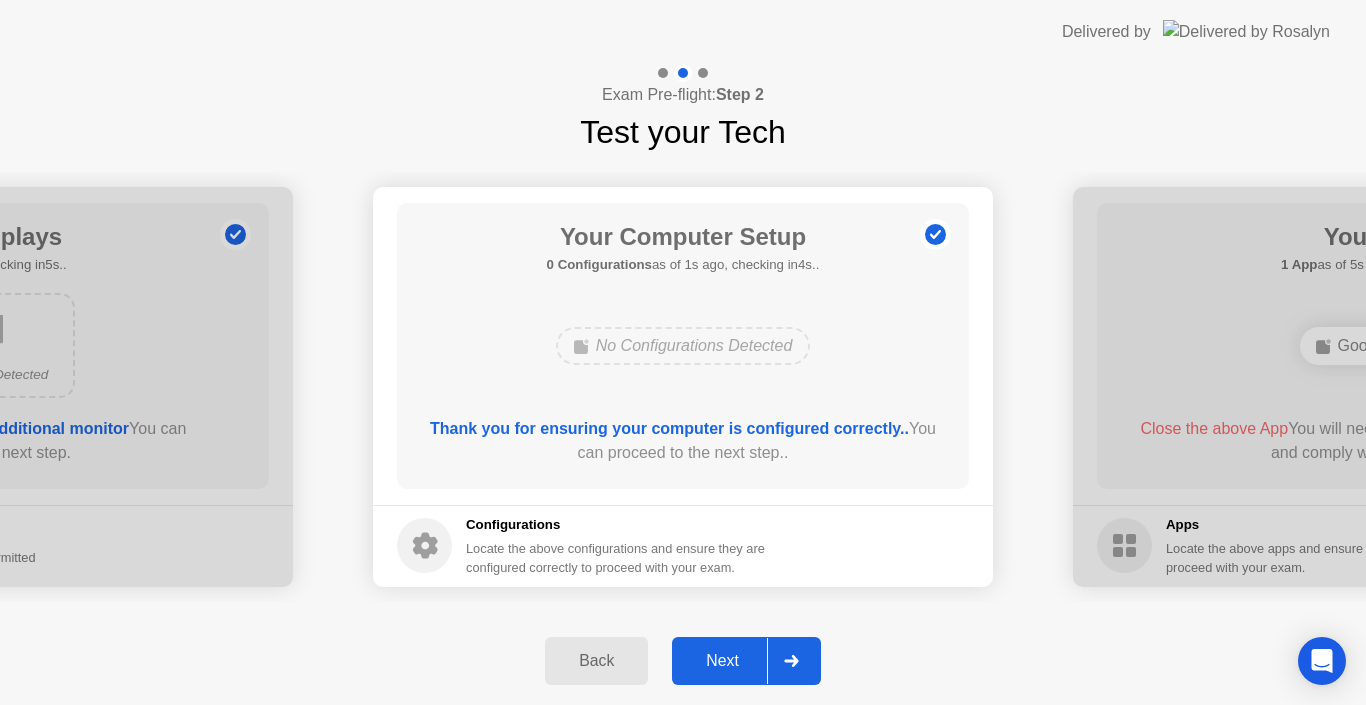click on "Next" 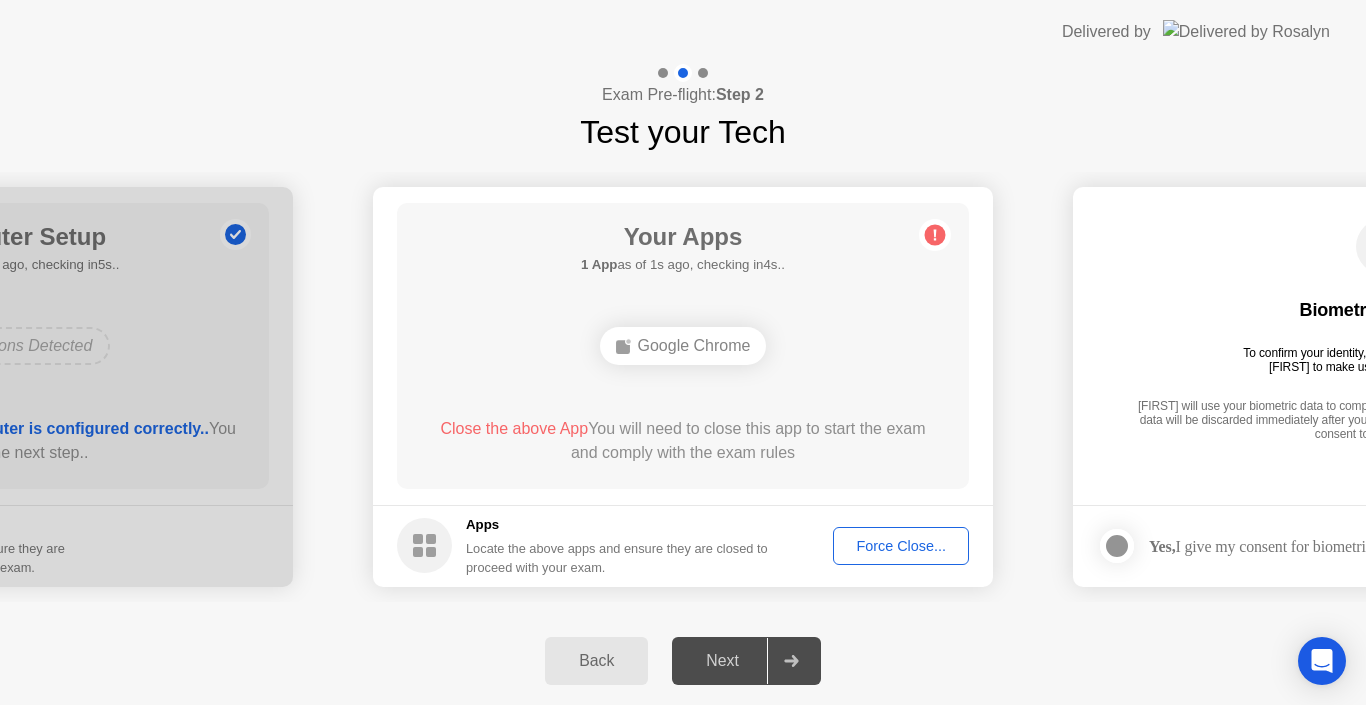 click on "Force Close..." 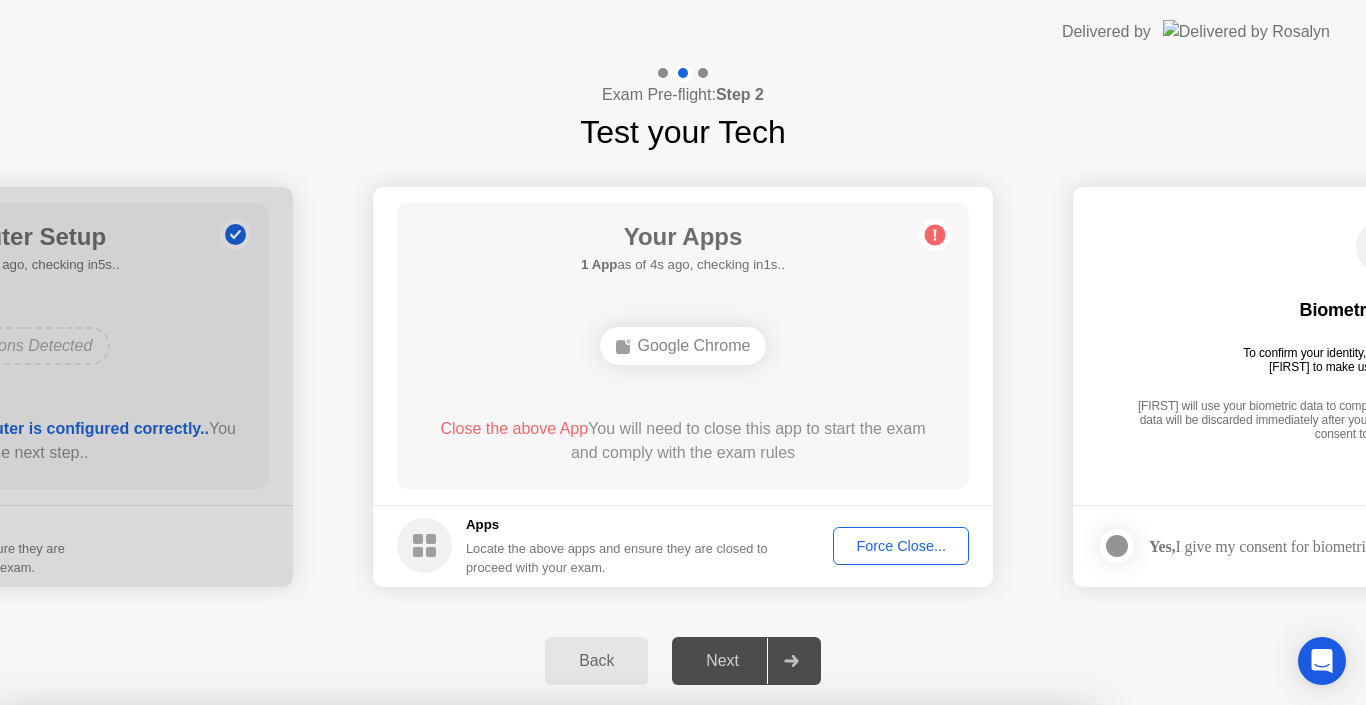 click on "Confirm" at bounding box center (613, 981) 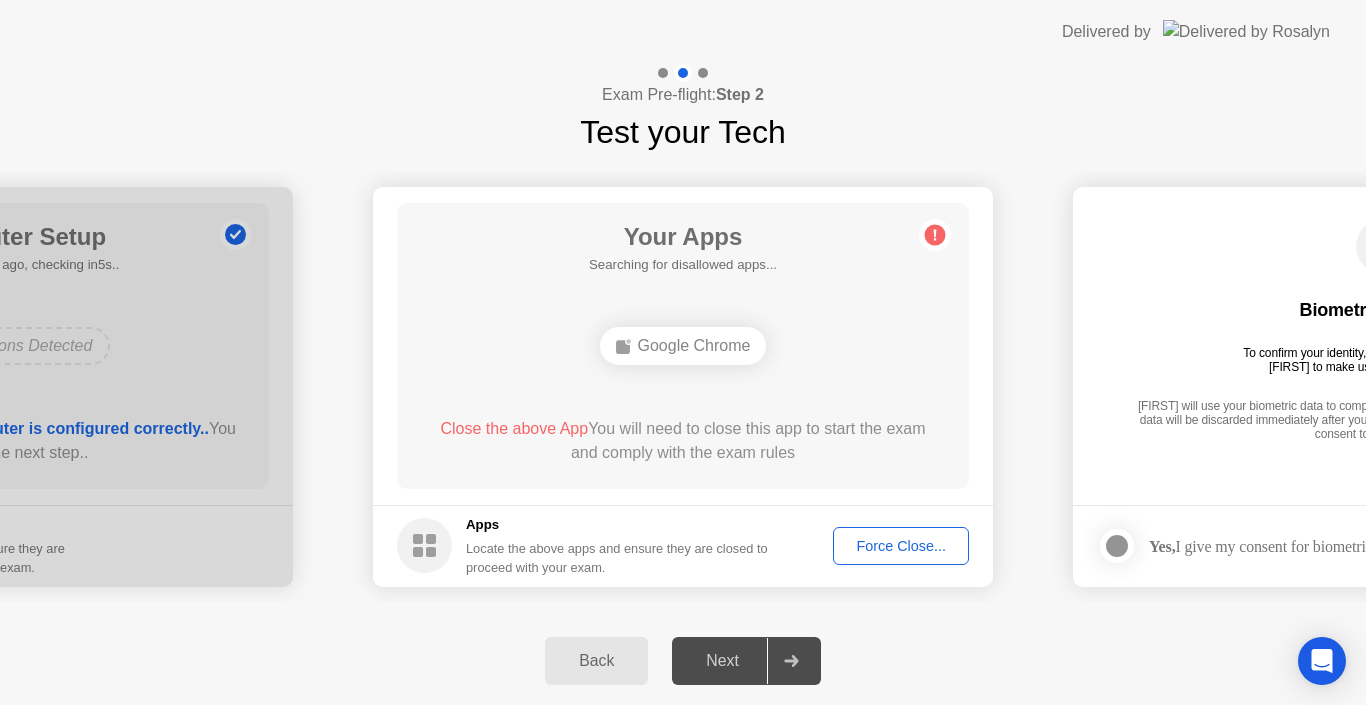 click on "Next" 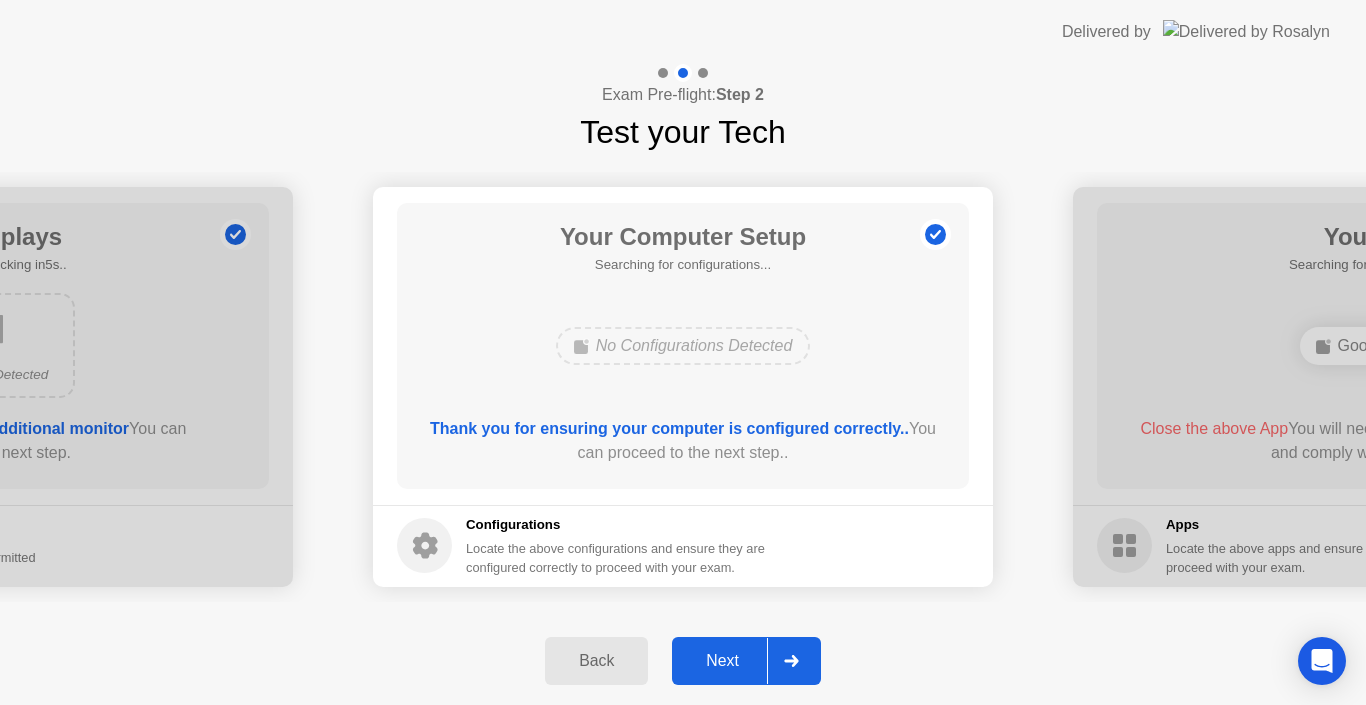 click on "Next" 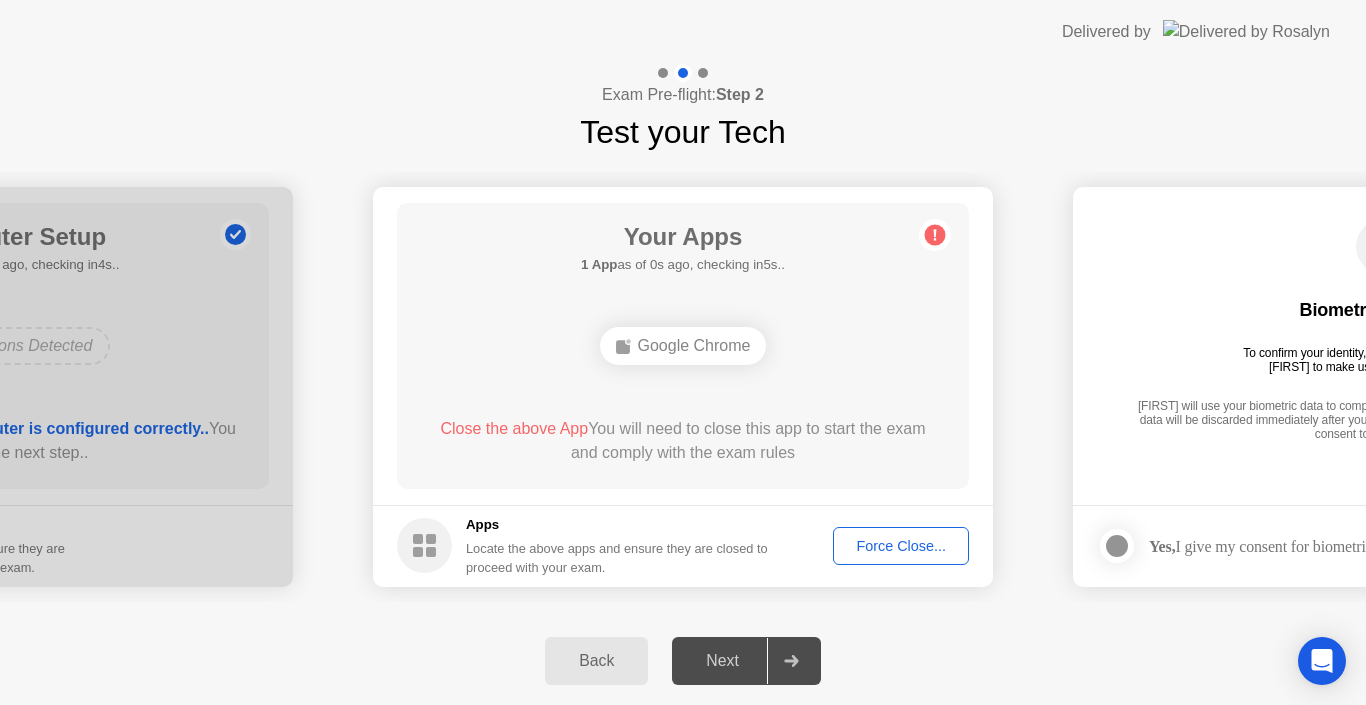 click on "Next" 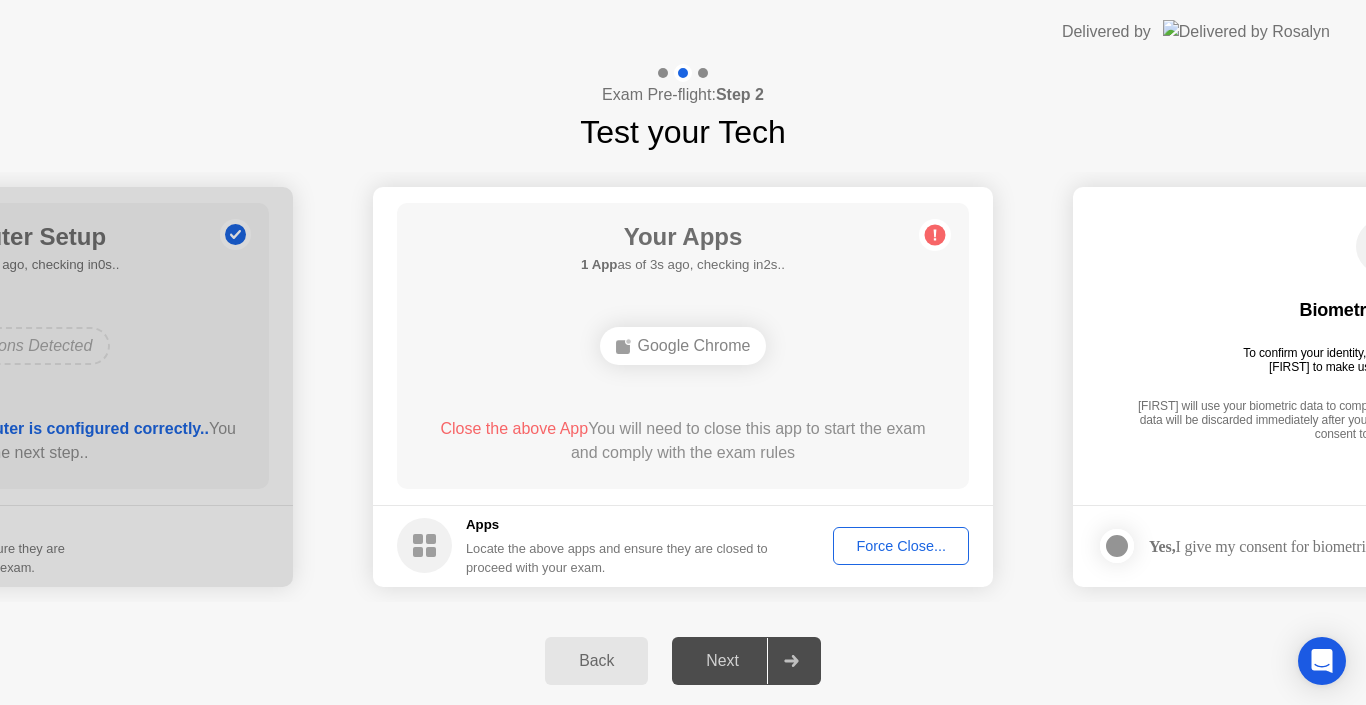 click on "Force Close..." 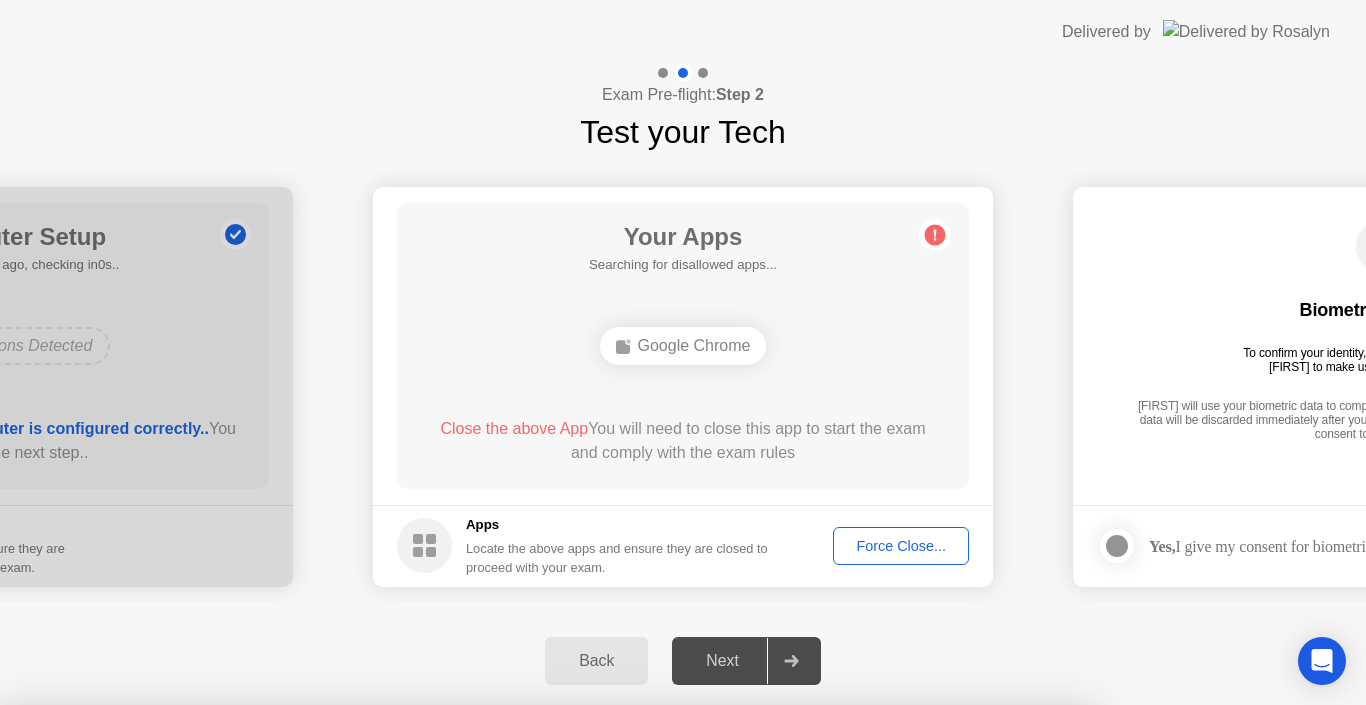 click on "Confirm" at bounding box center [613, 981] 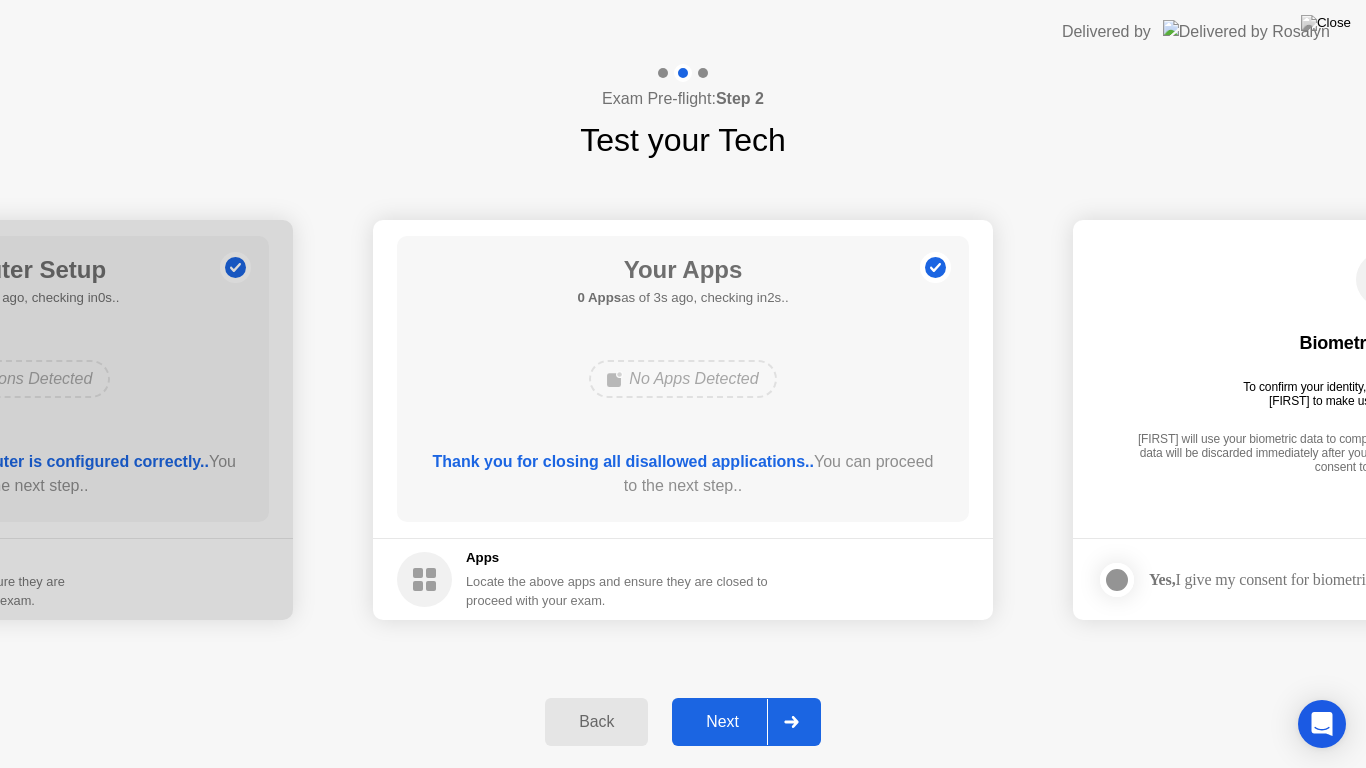 click on "Next" 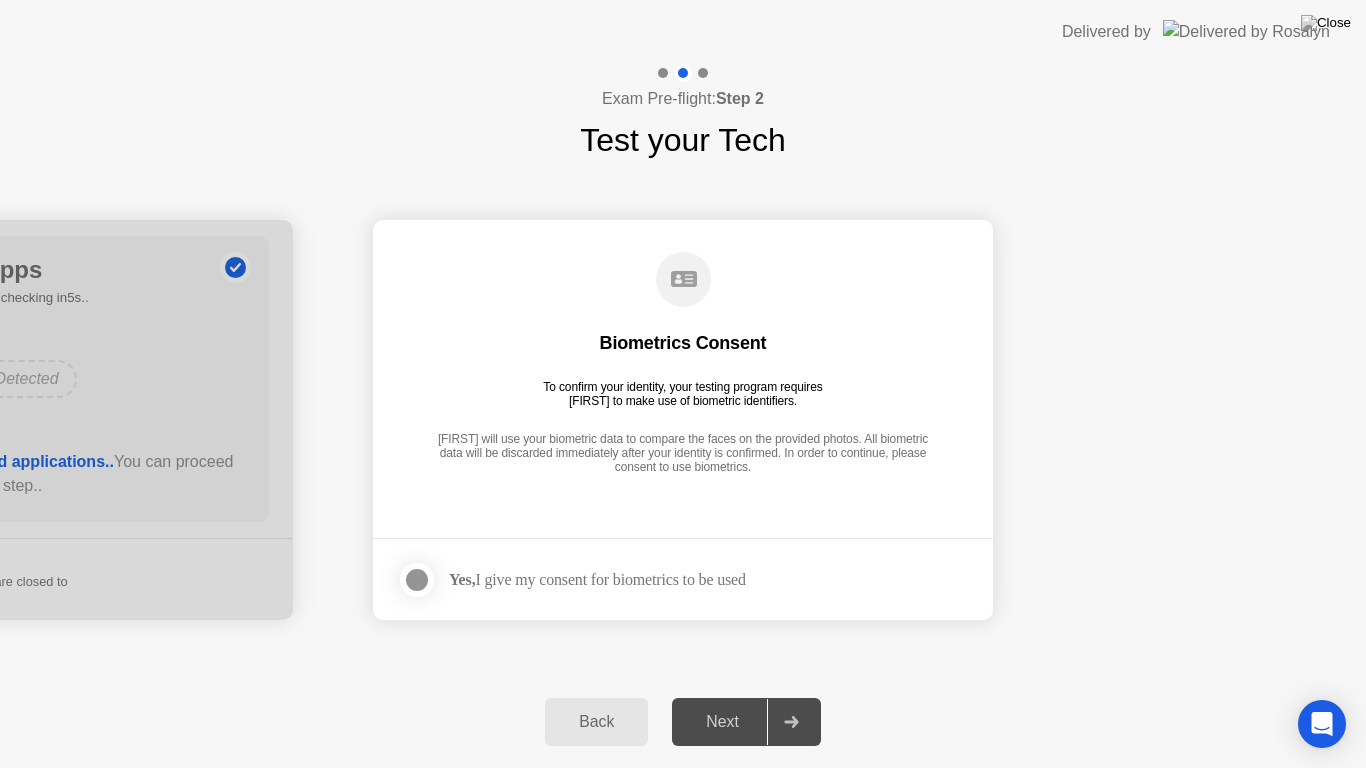 click 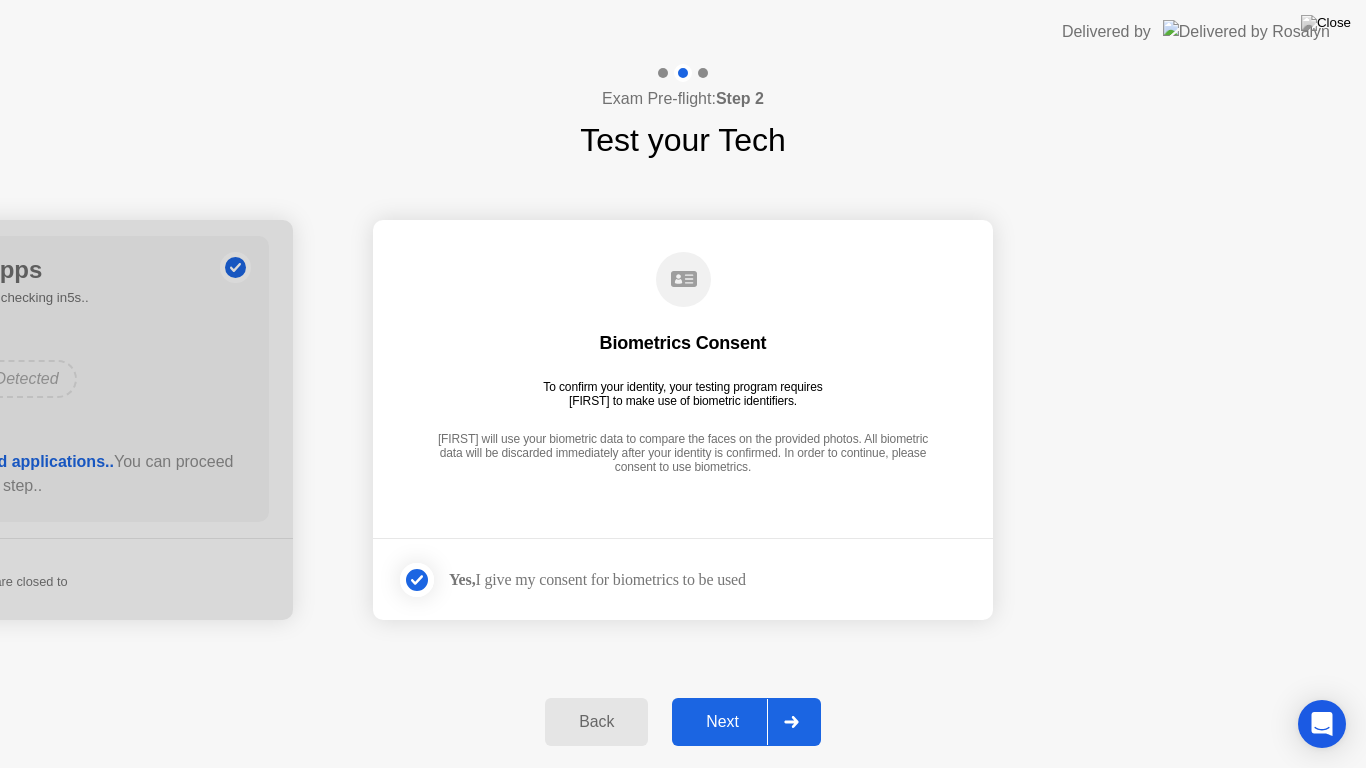 click on "Next" 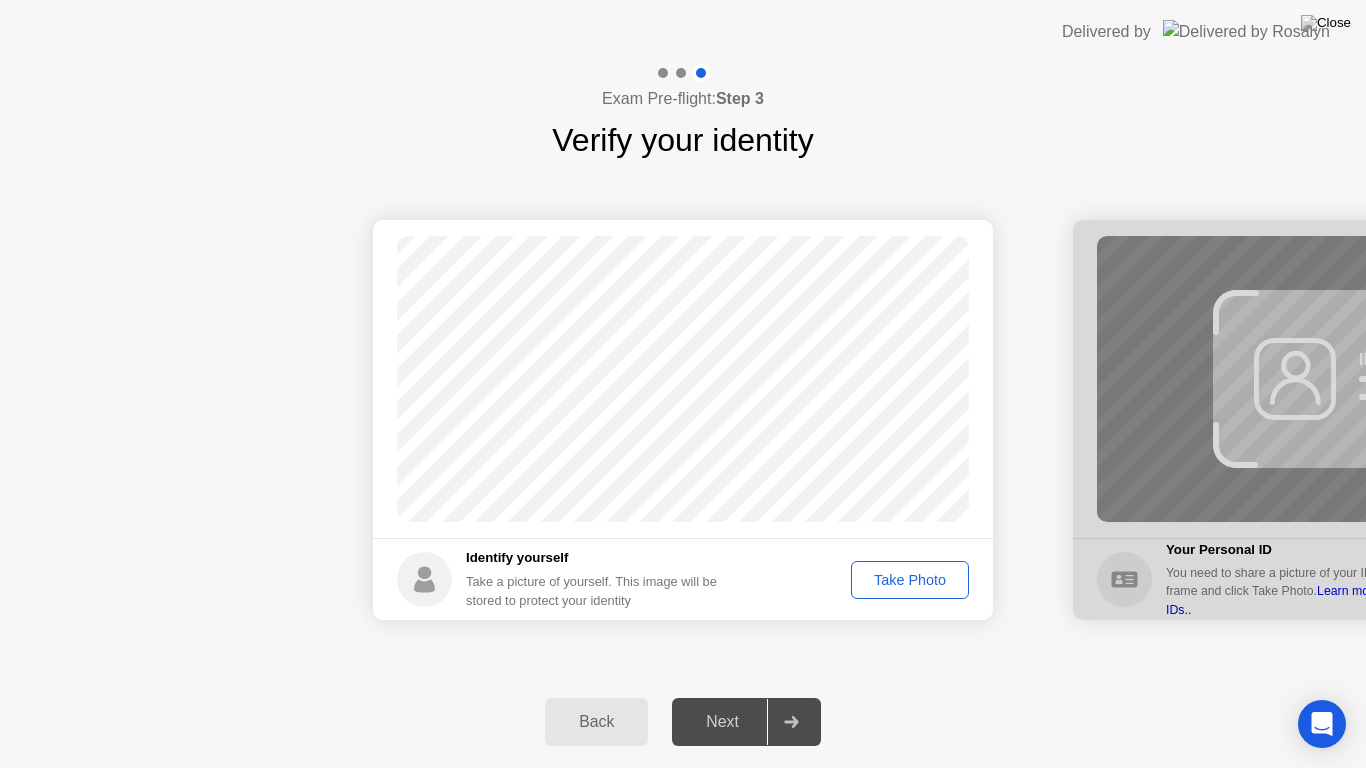 click on "Take Photo" 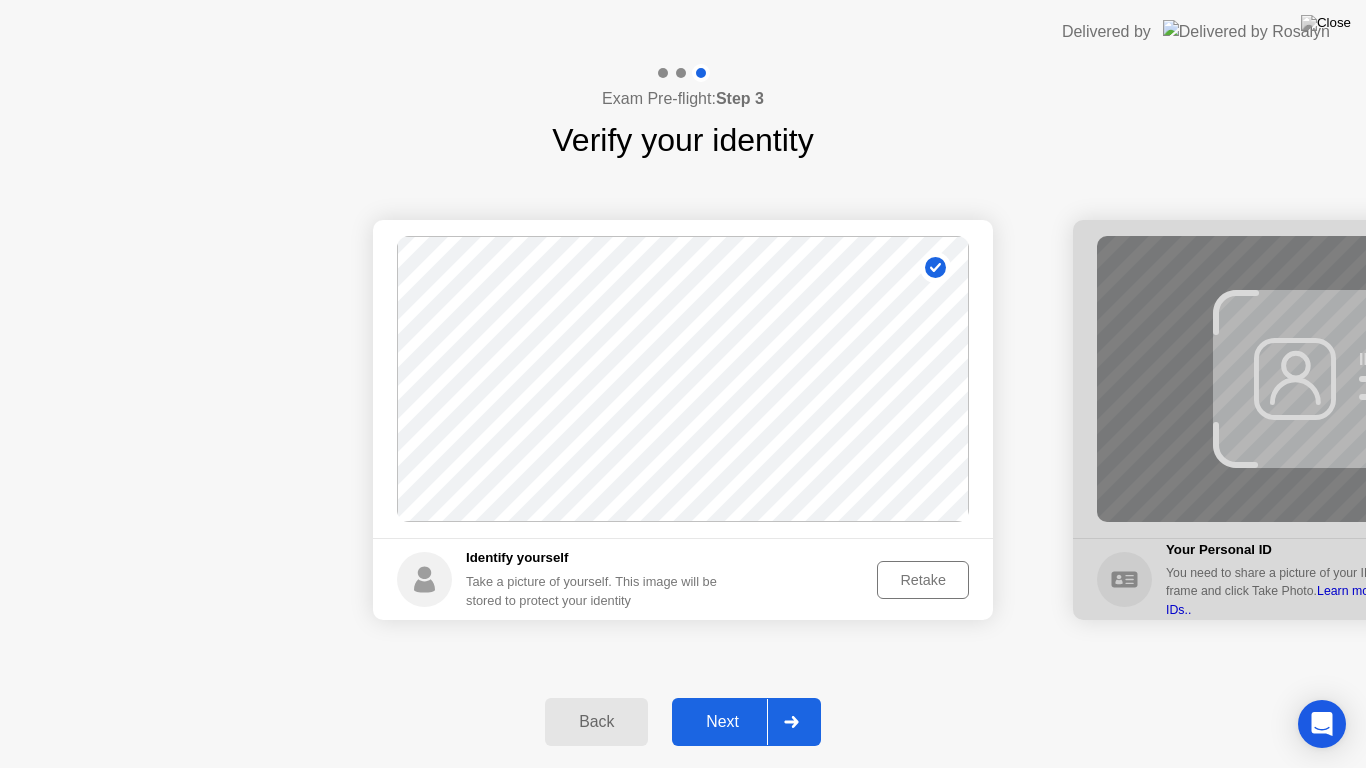 click on "Next" 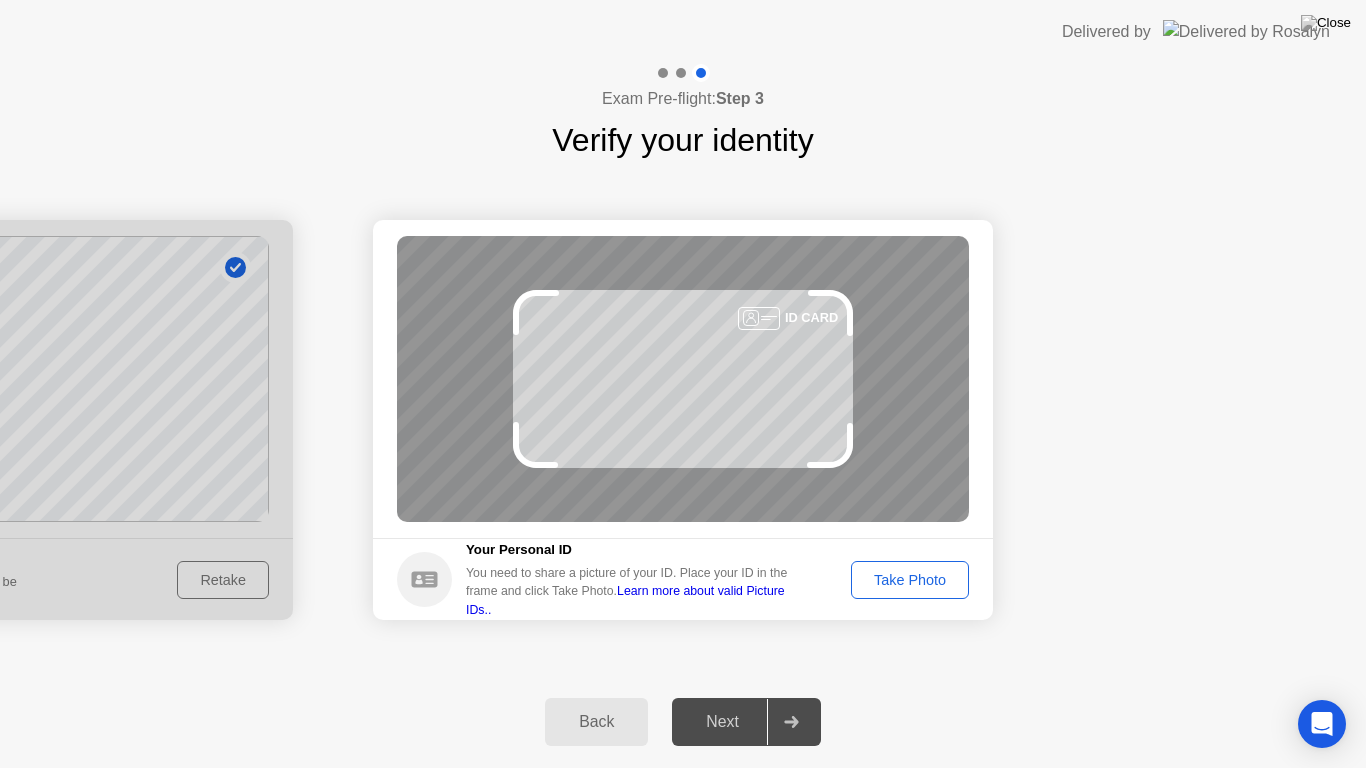 click on "Take Photo" 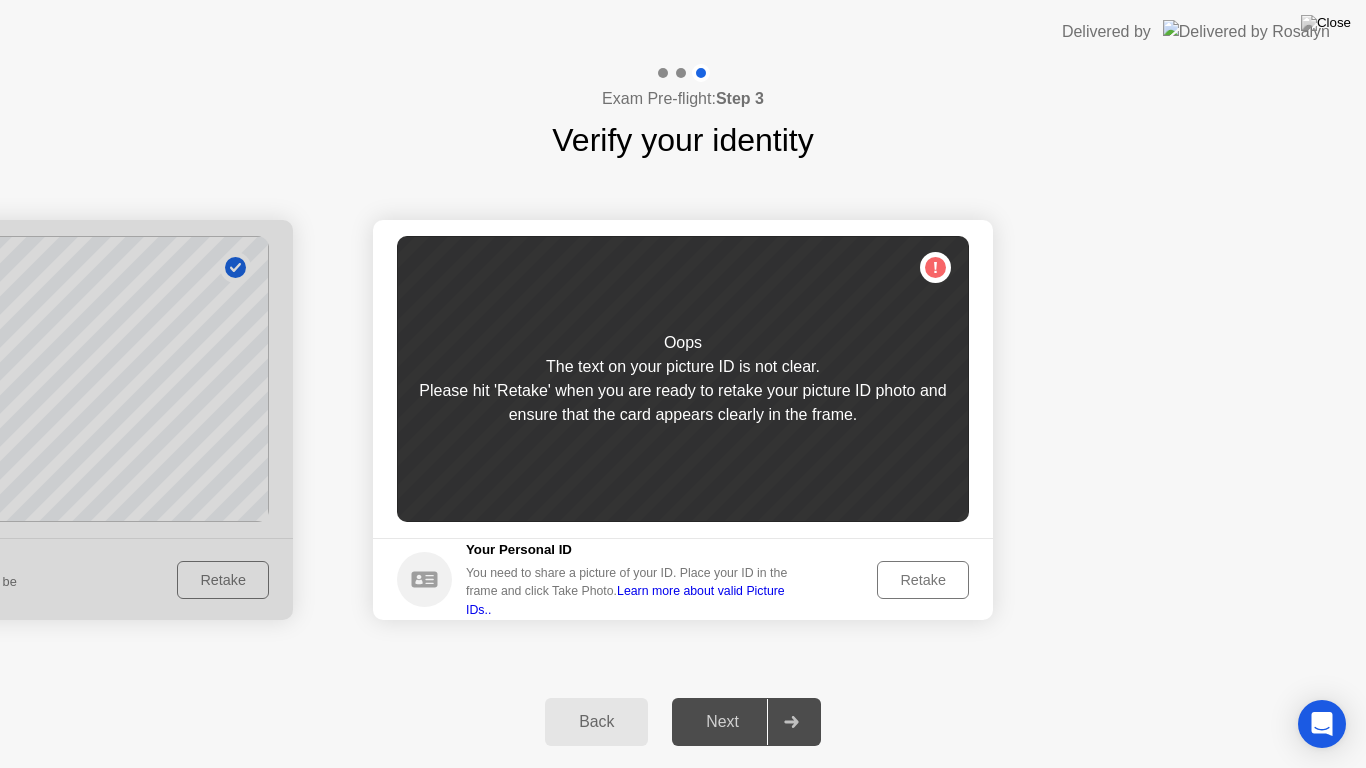 click on "Back" 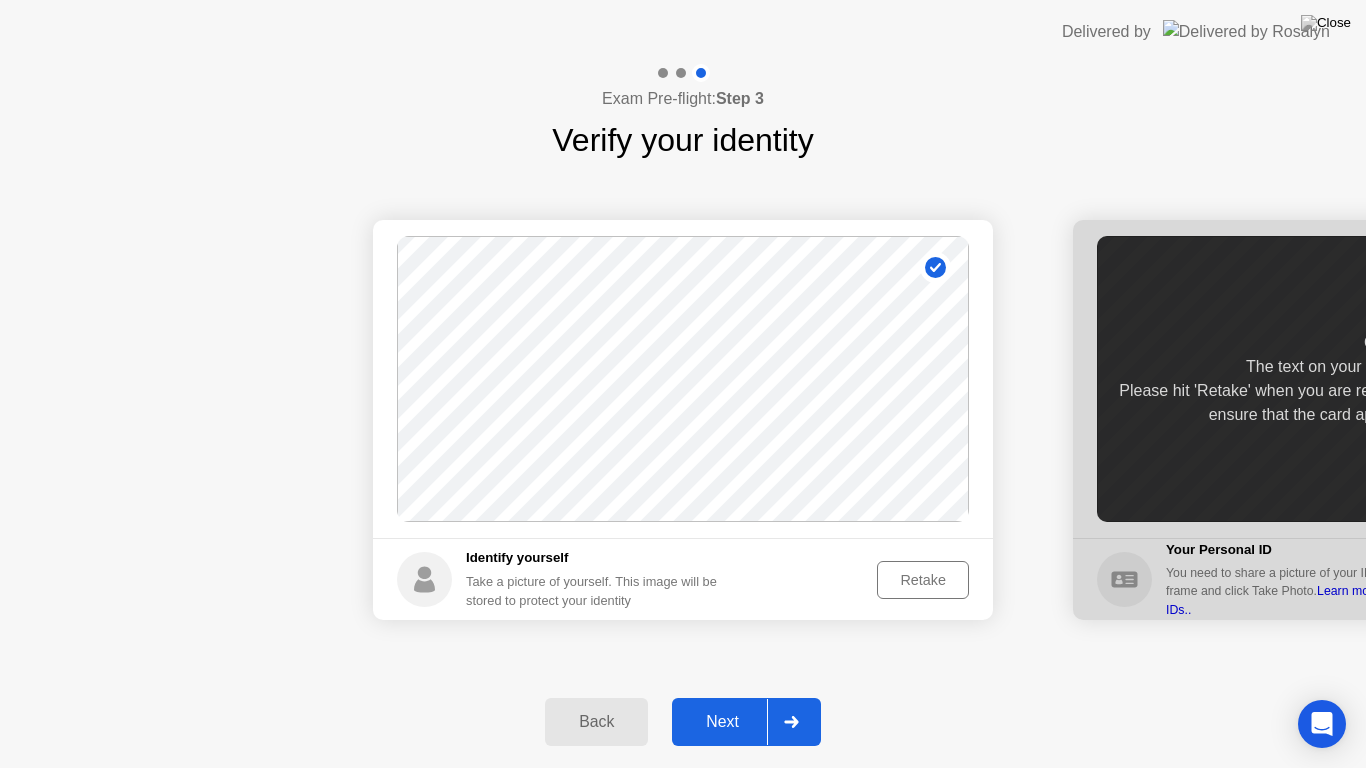 click on "Next" 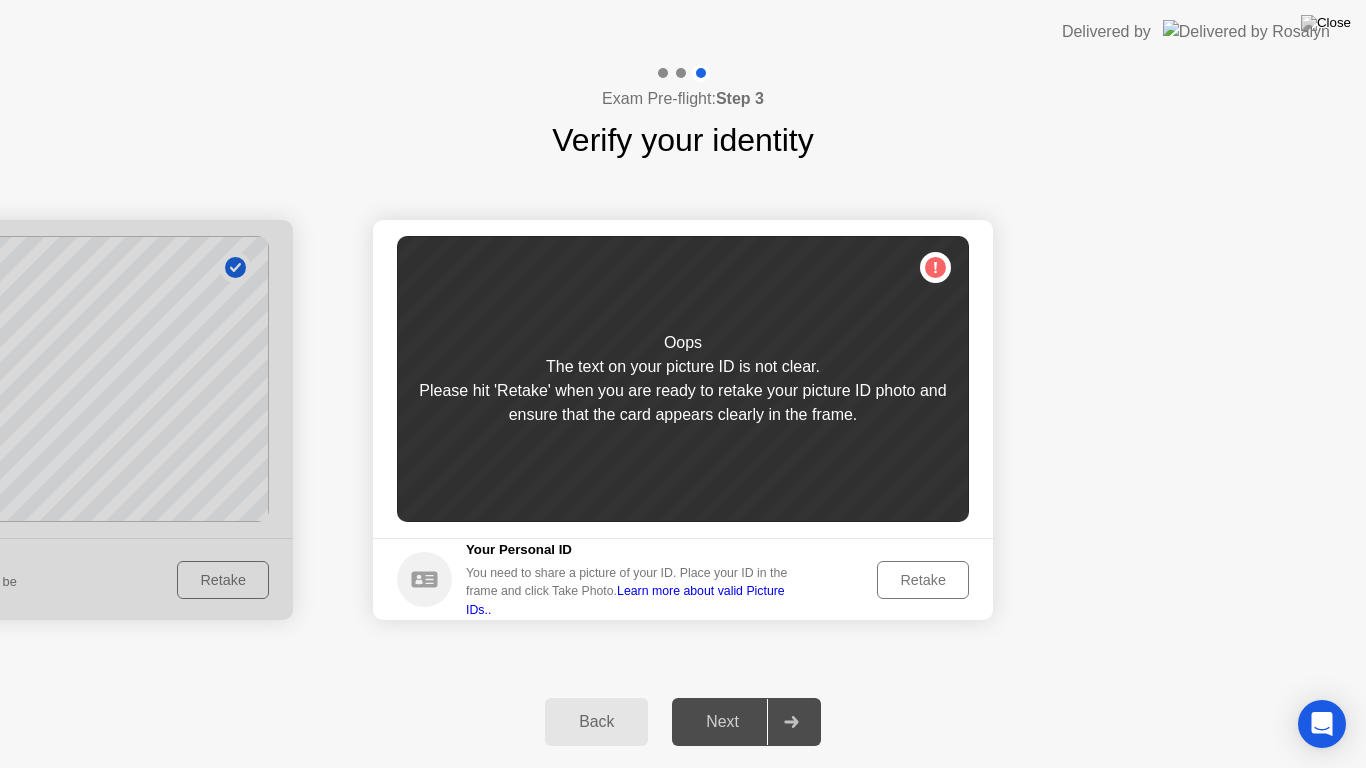 click on "Retake" 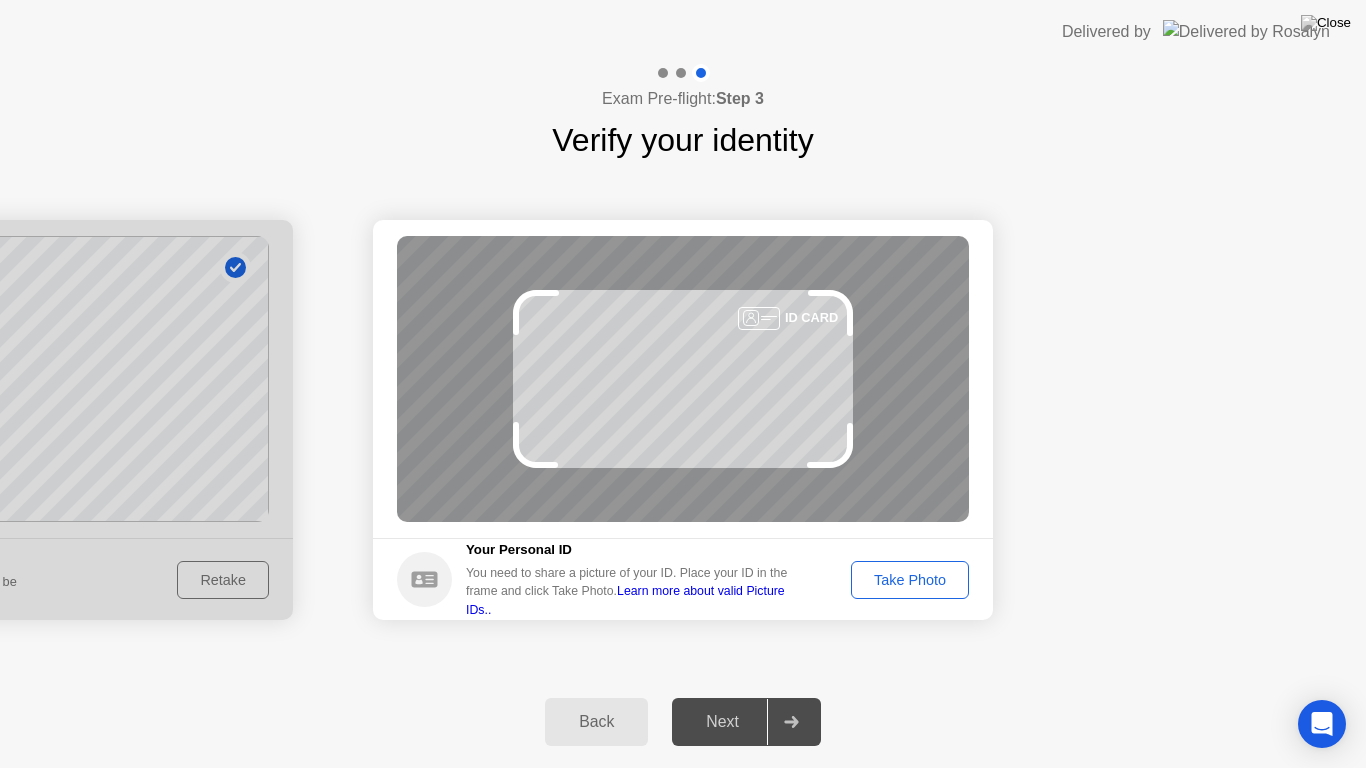 click on "Take Photo" 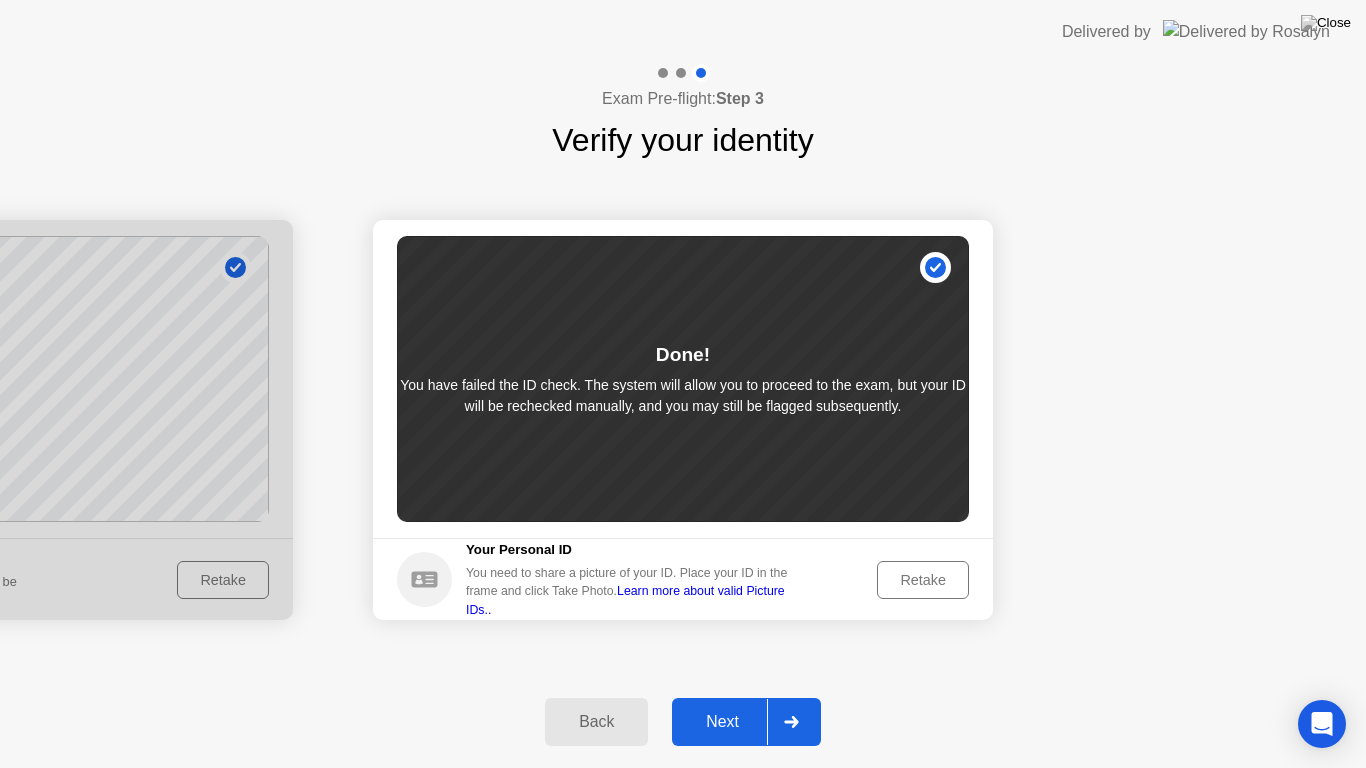 click on "Next" 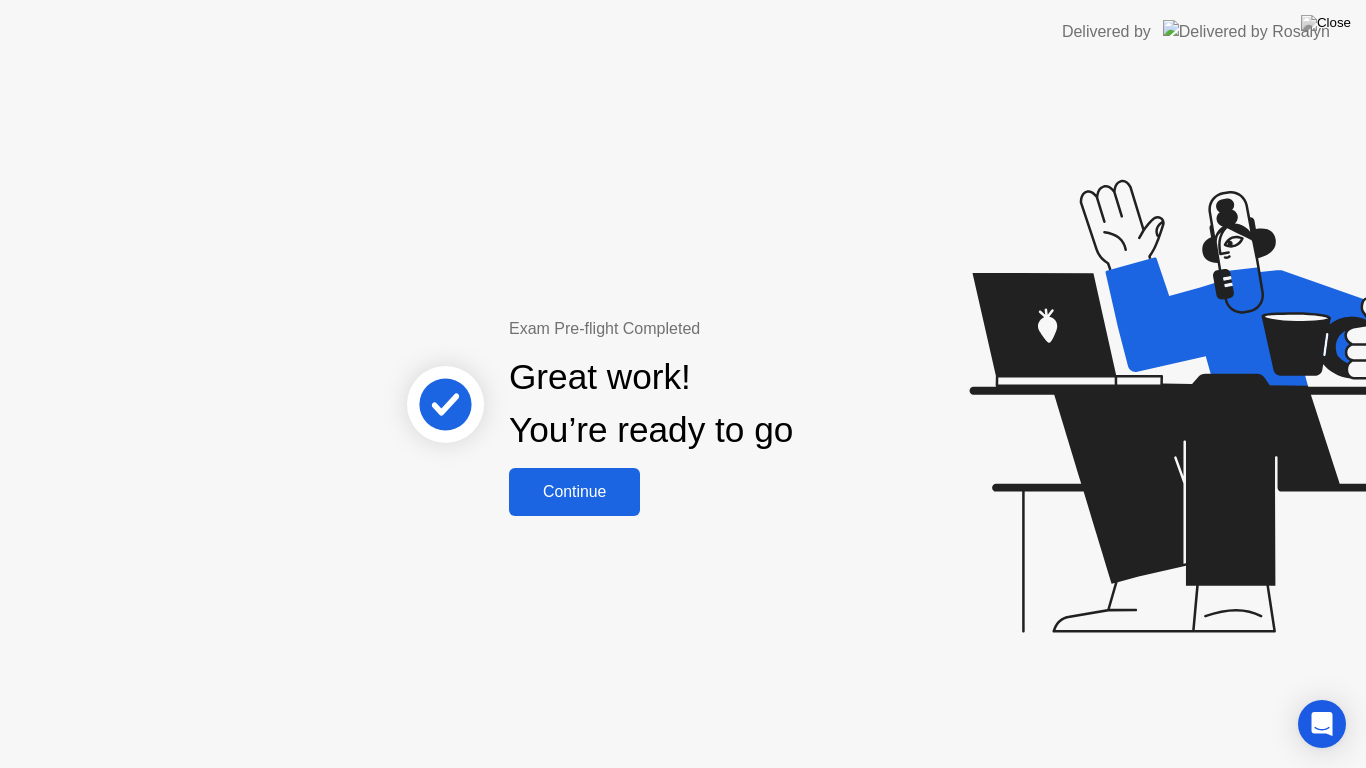 click on "Continue" 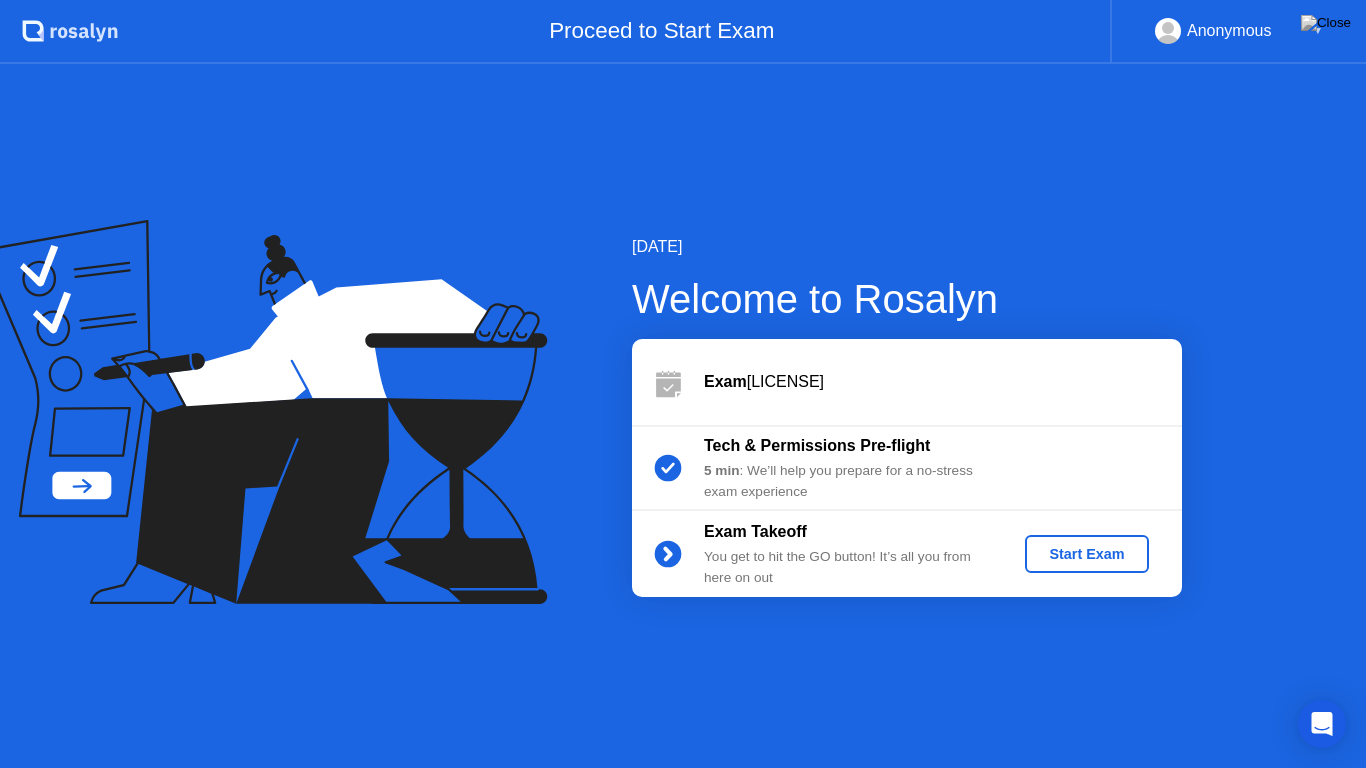 click on "Start Exam" 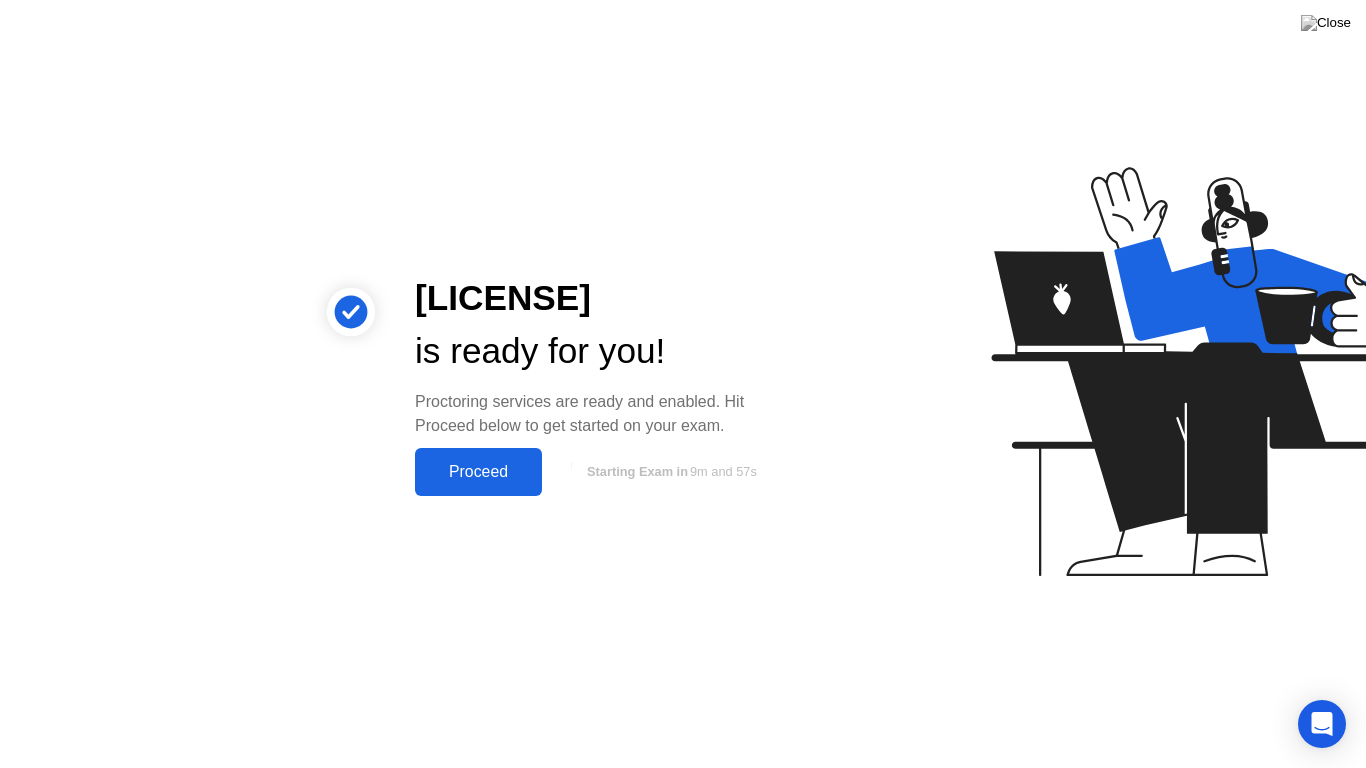click on "Proceed" 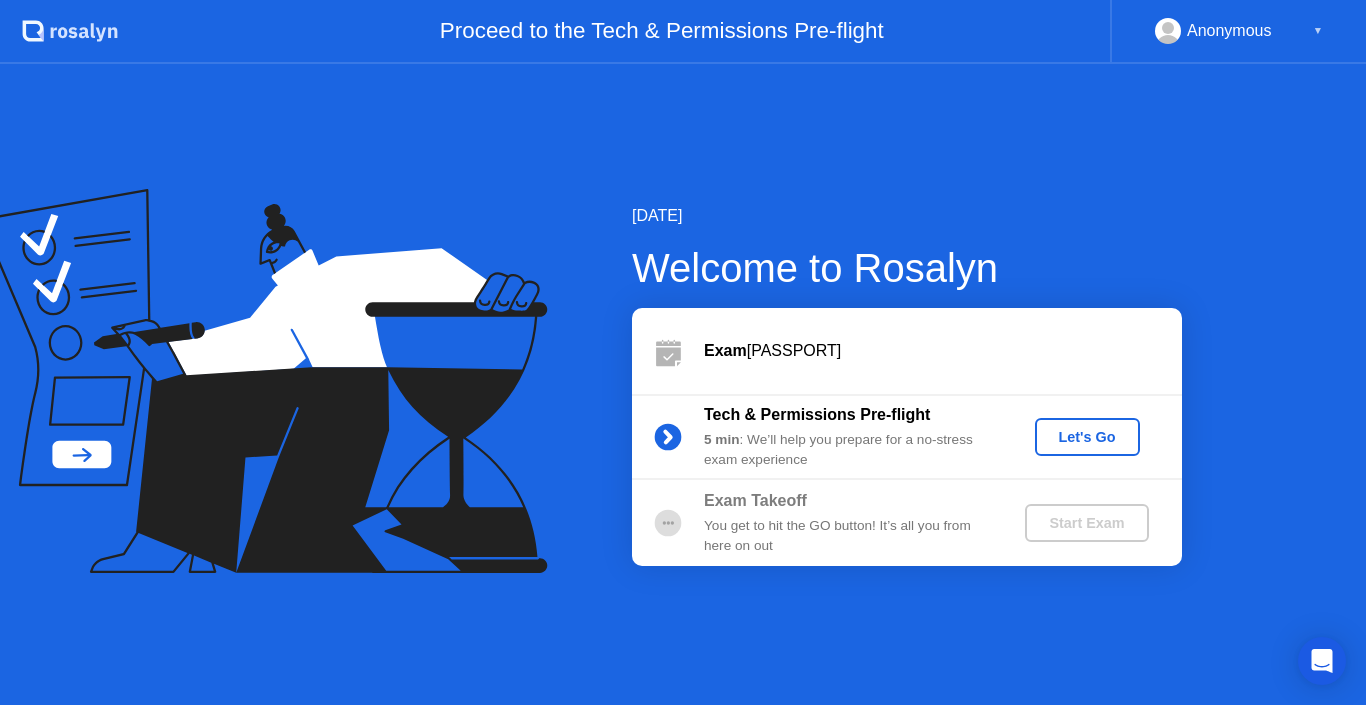 scroll, scrollTop: 0, scrollLeft: 0, axis: both 